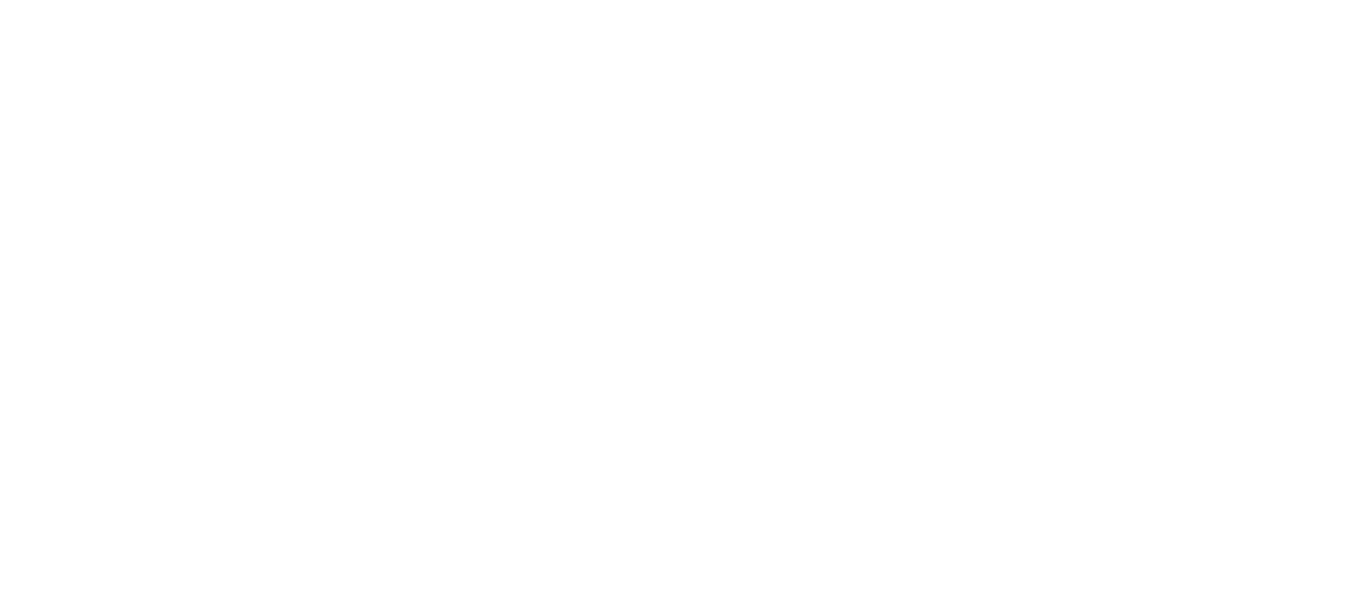 scroll, scrollTop: 0, scrollLeft: 0, axis: both 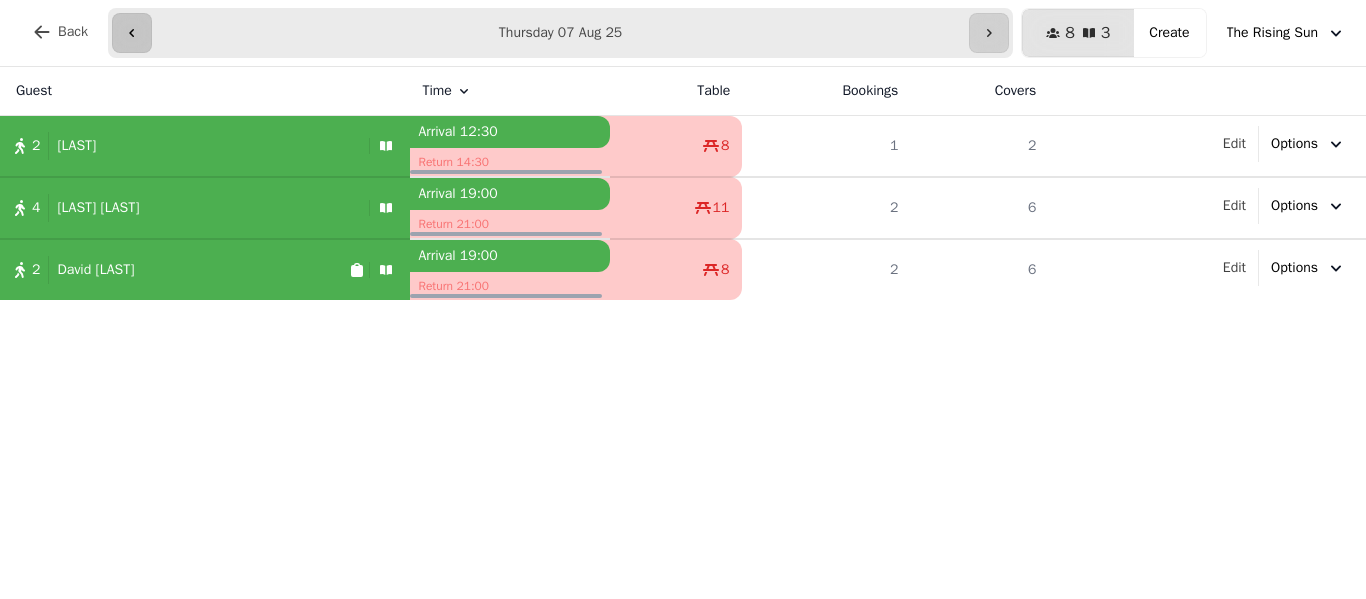 click 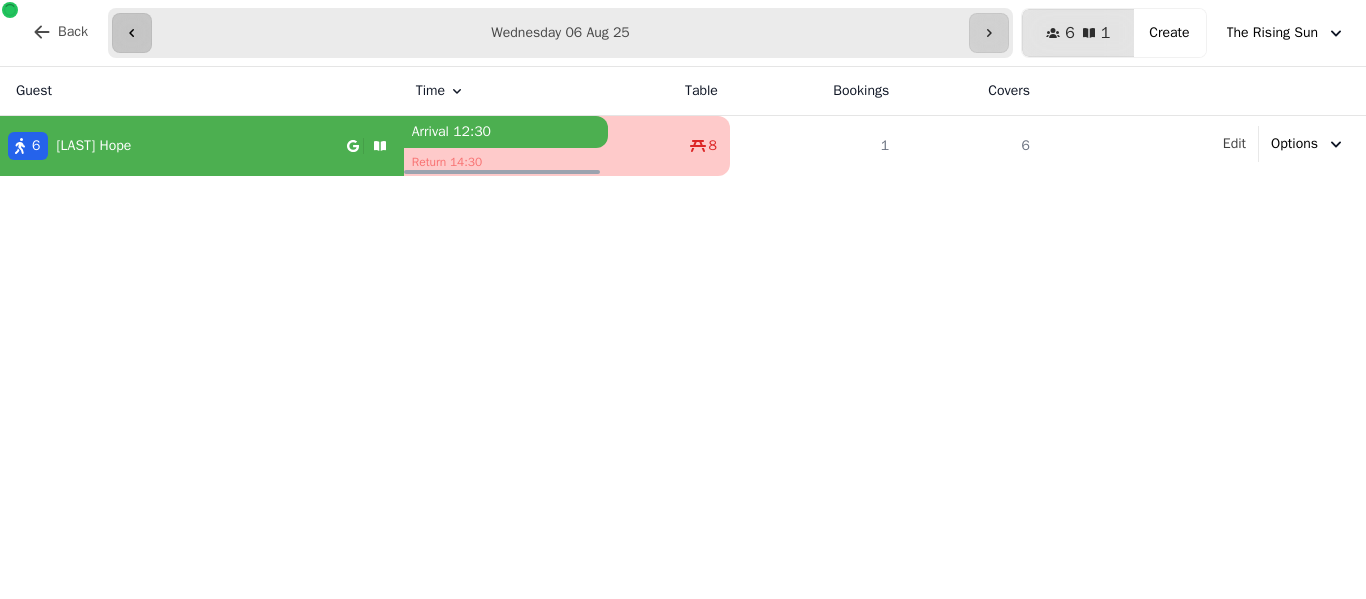 click 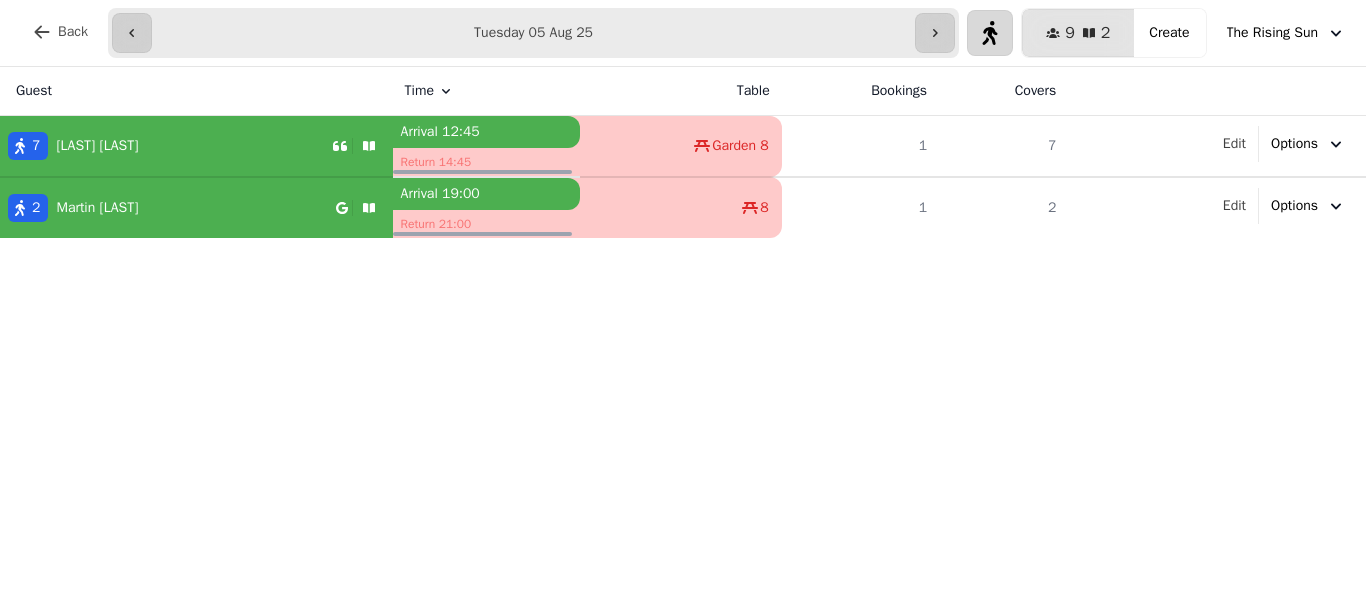 click 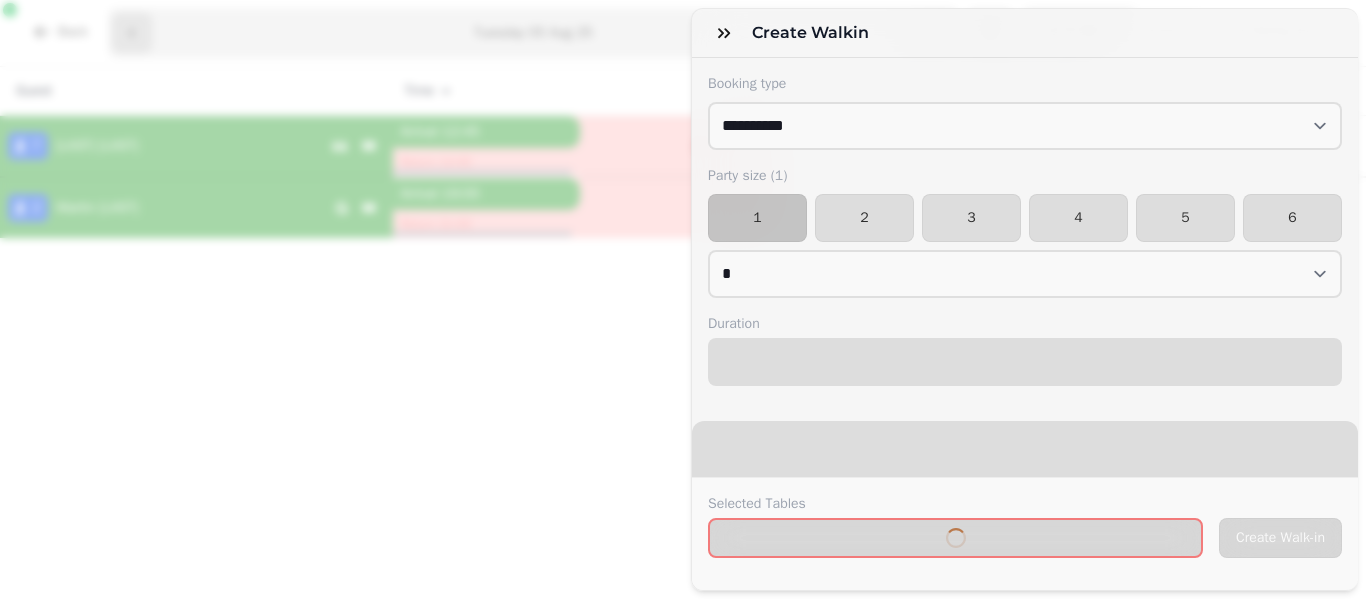 select on "****" 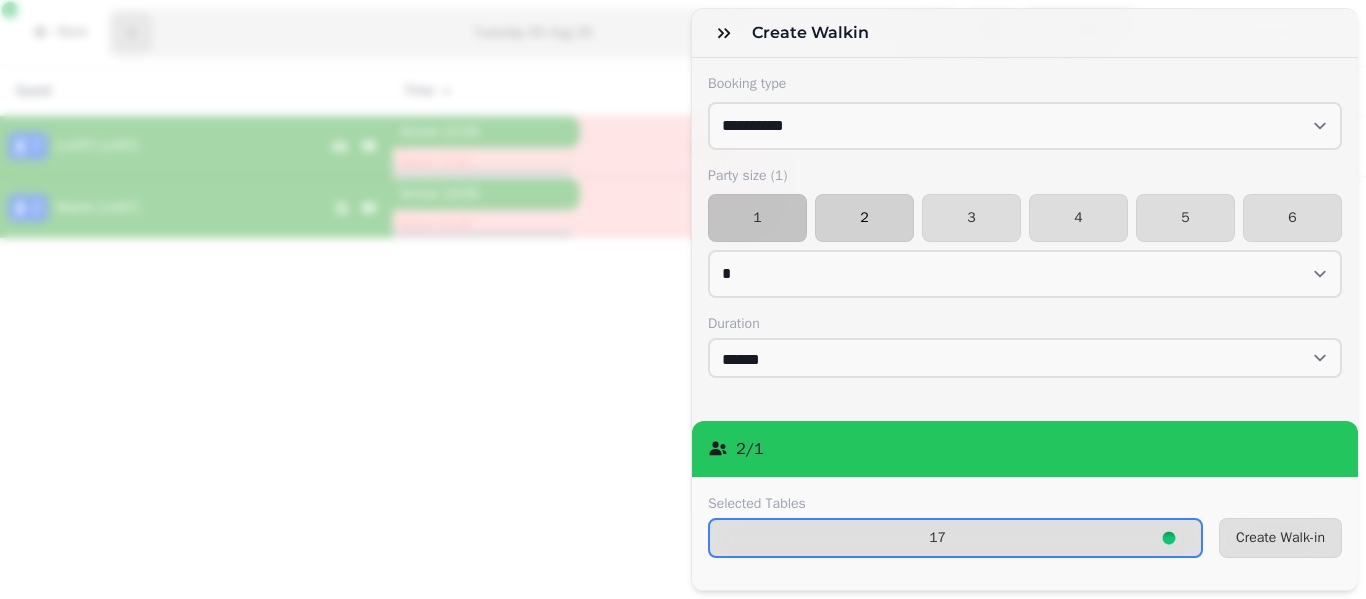 click on "2" at bounding box center [864, 218] 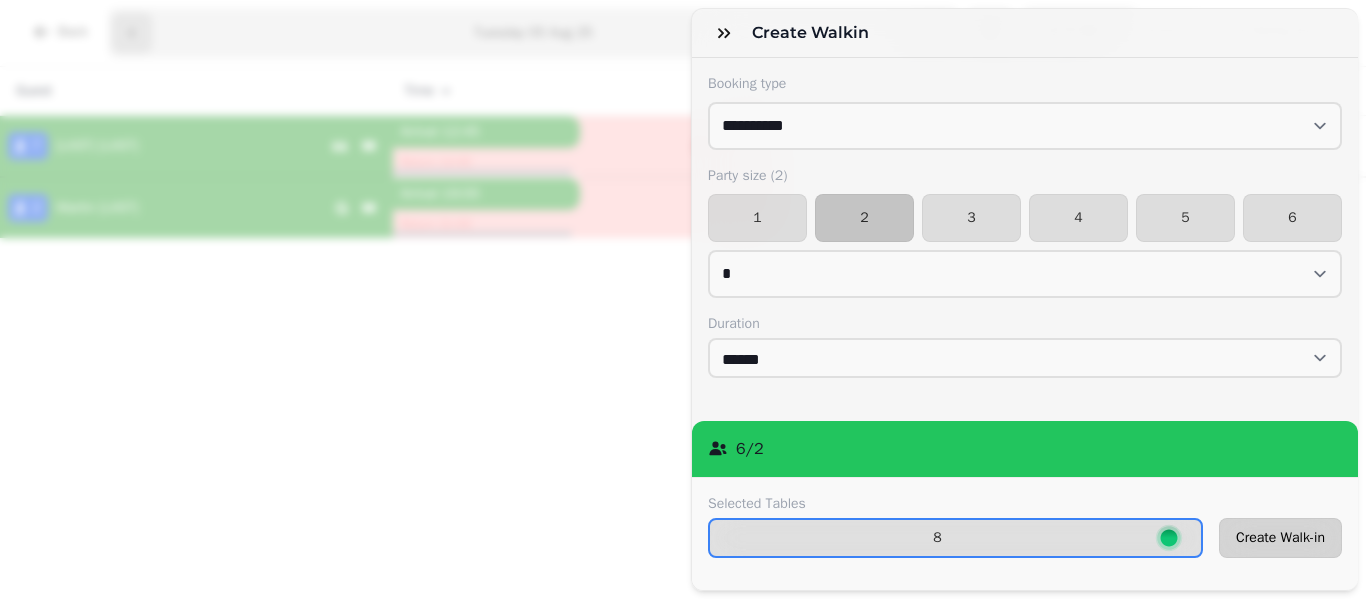 click on "Create Walk-in" at bounding box center (1280, 538) 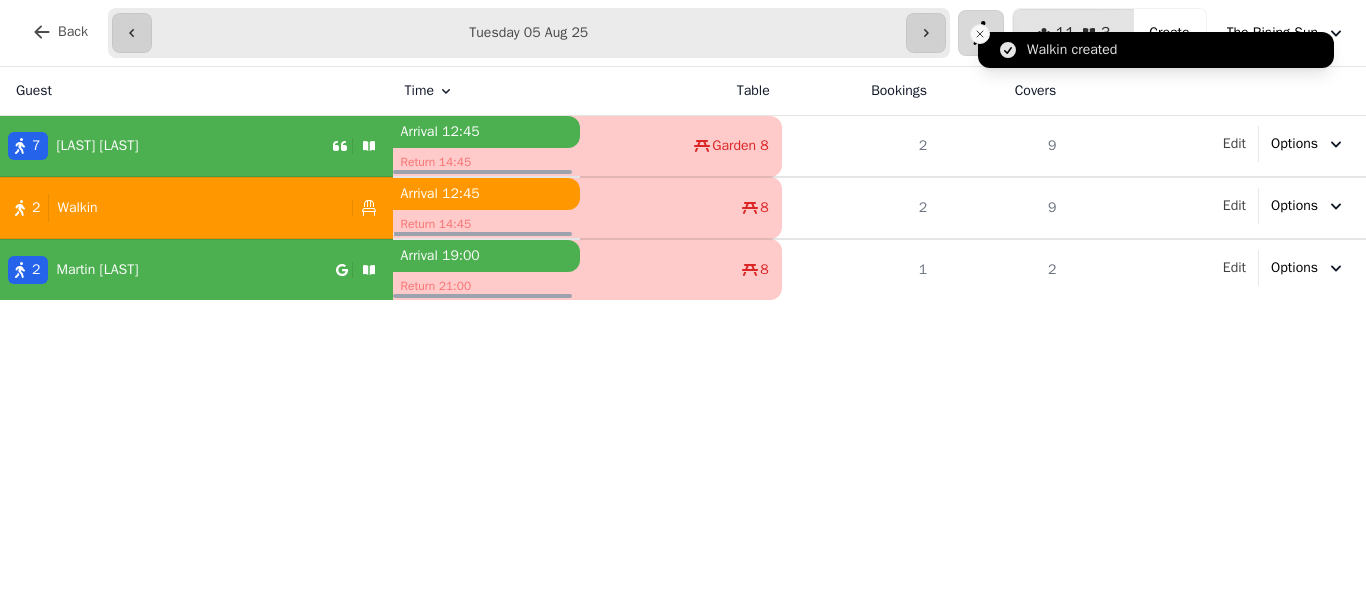 click 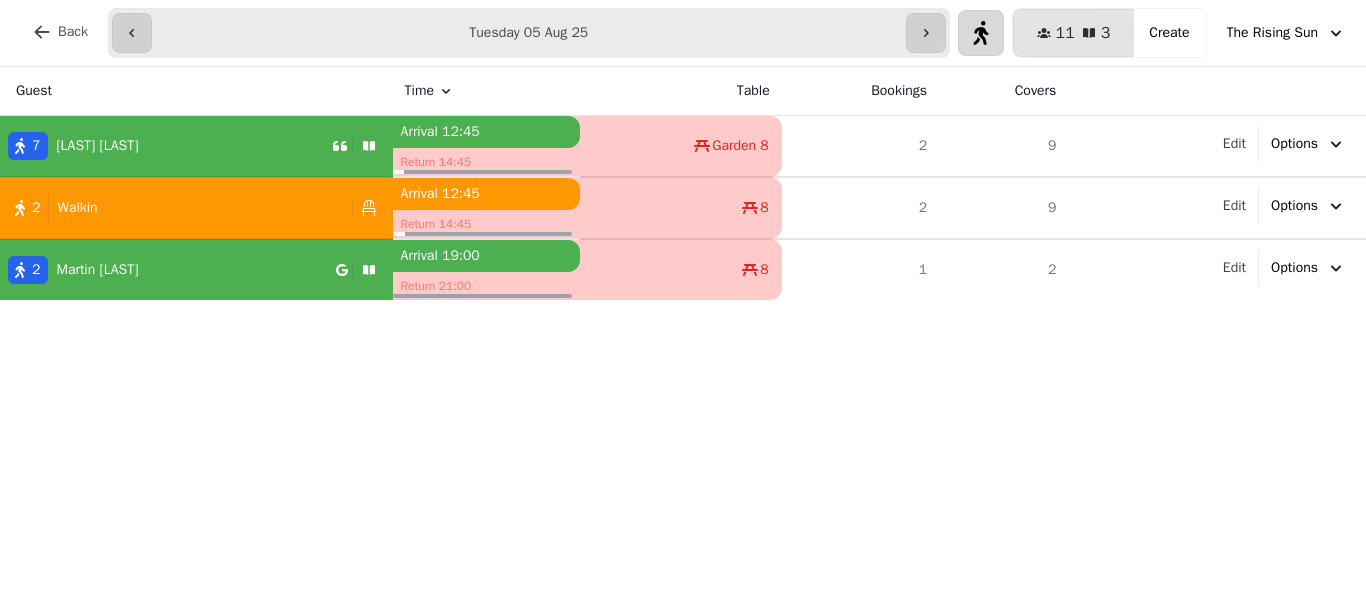 click on "2" at bounding box center [860, 147] 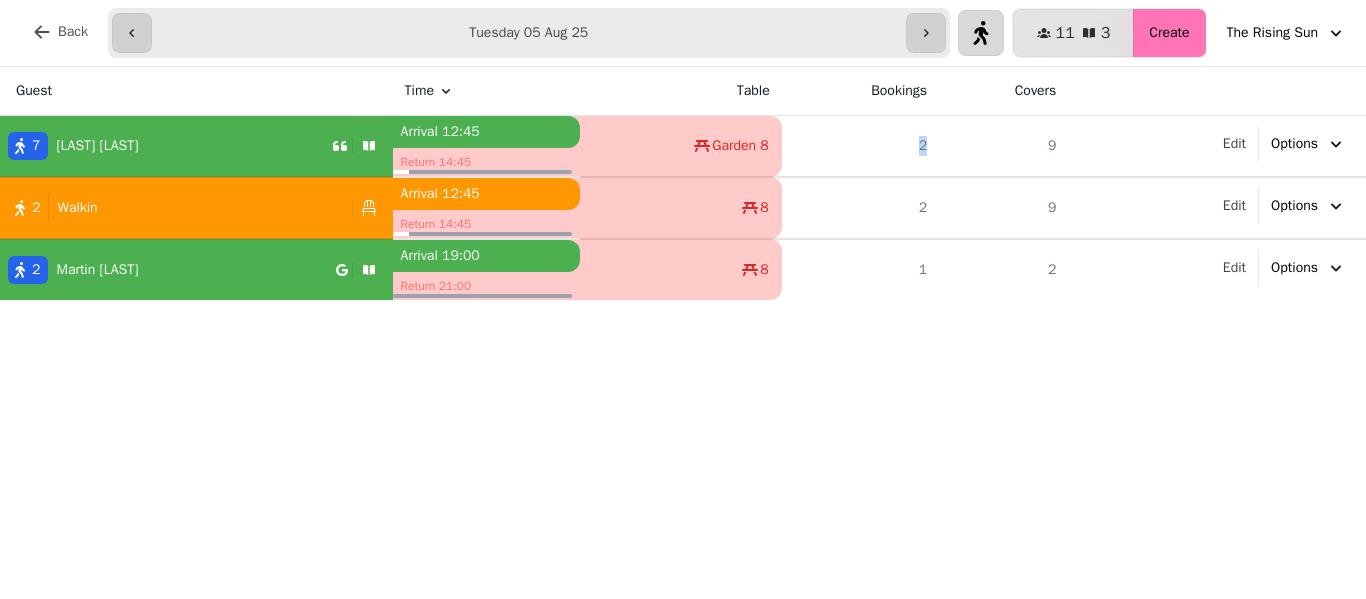 click on "Create" at bounding box center [1169, 33] 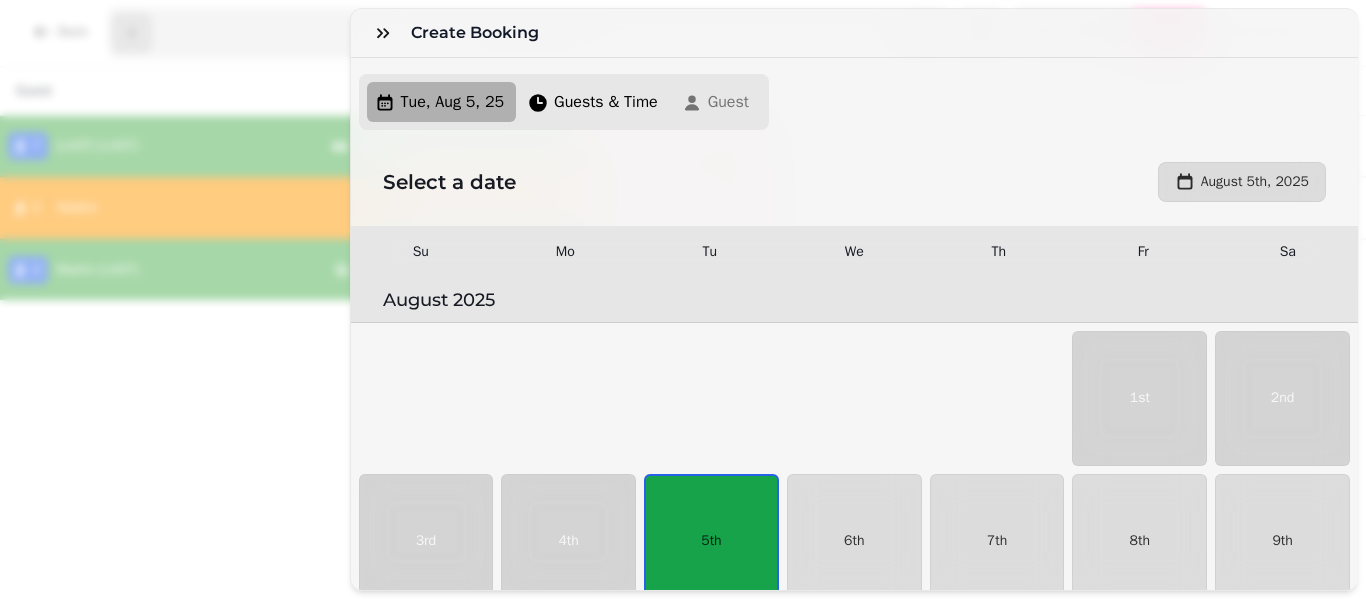 scroll, scrollTop: 133, scrollLeft: 0, axis: vertical 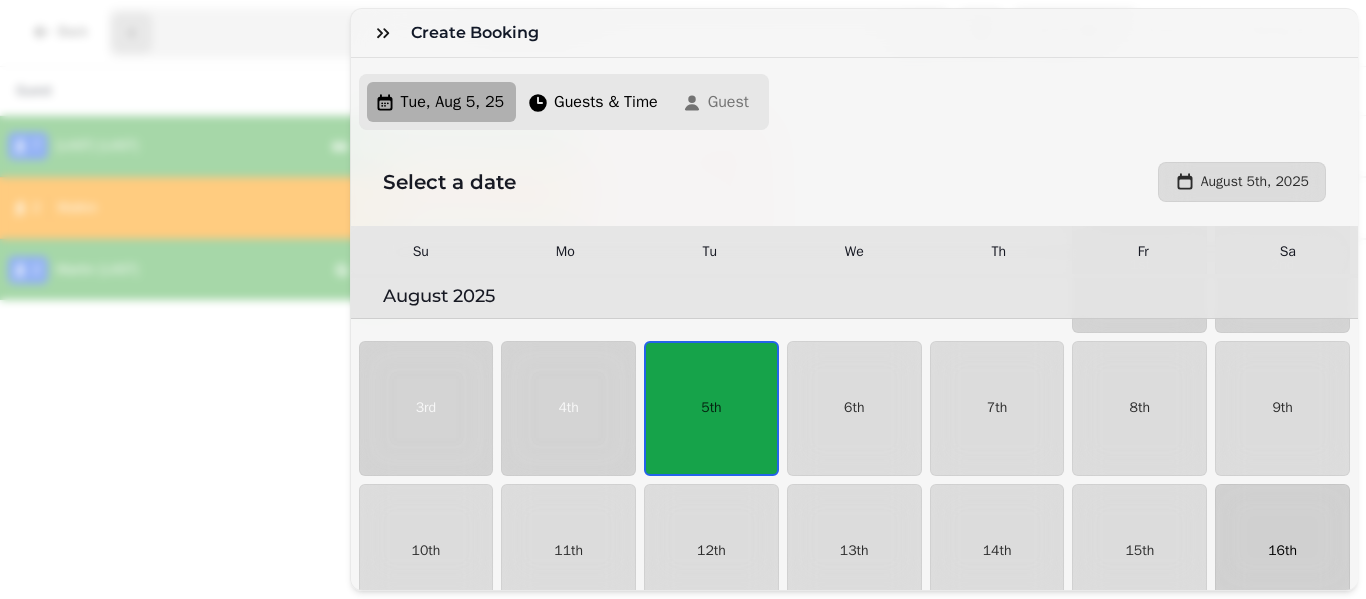 click on "16th" at bounding box center (1282, 551) 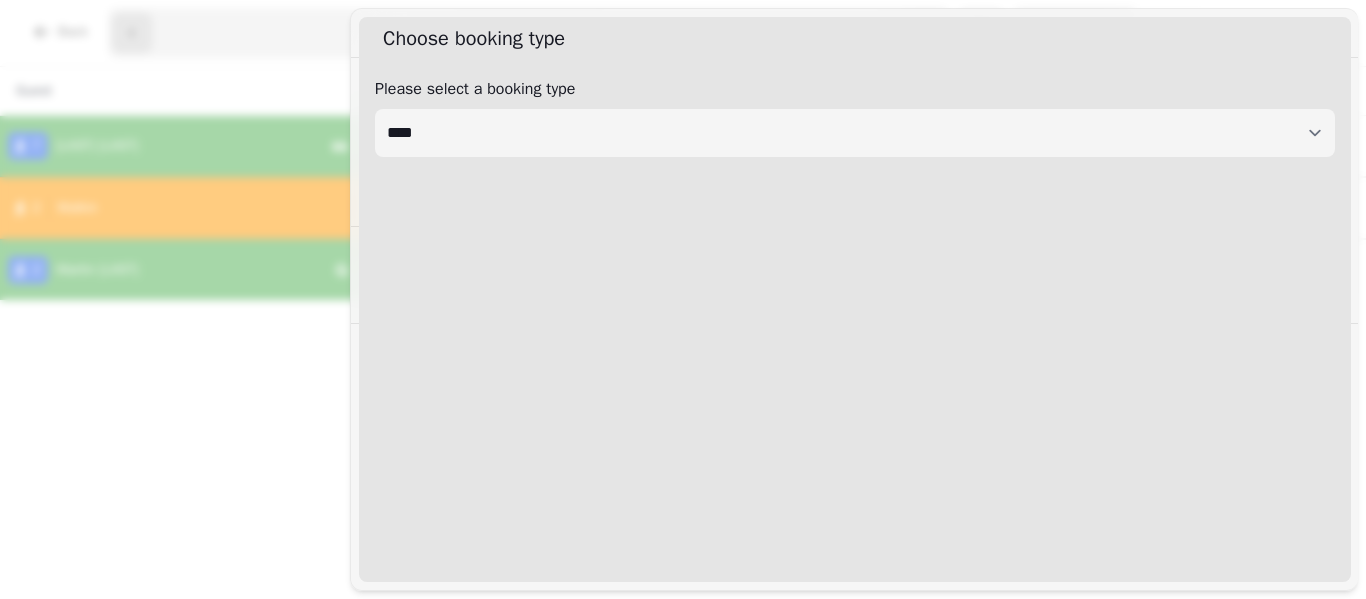 select on "****" 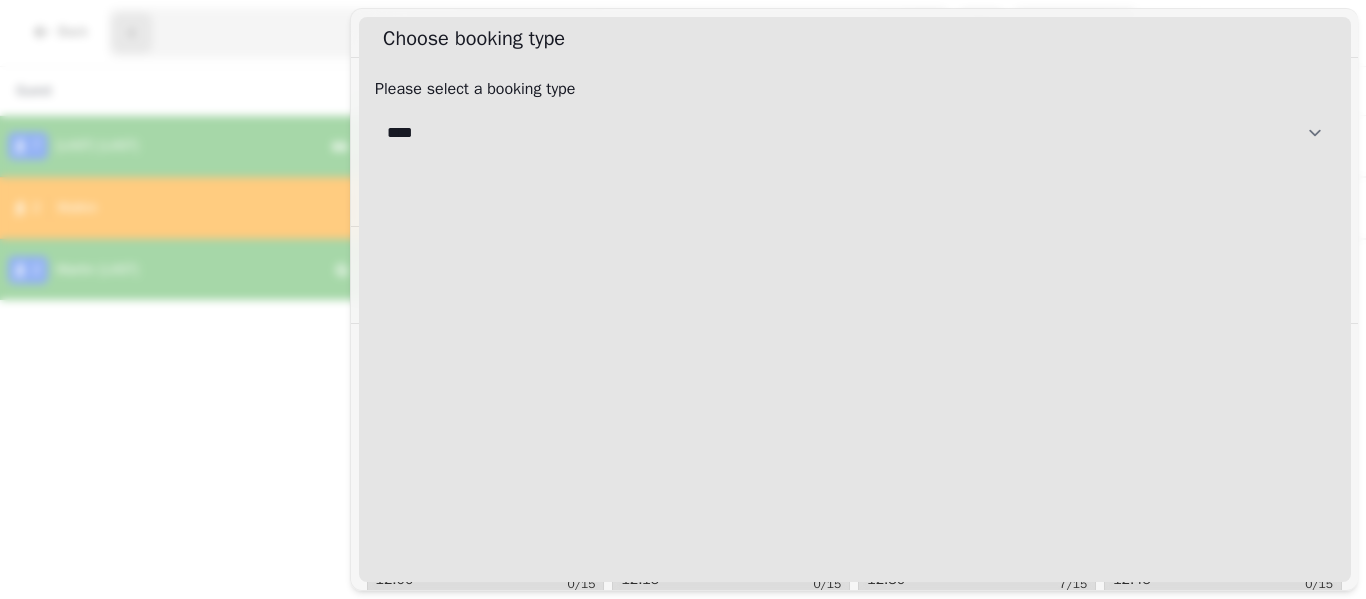 click on "**********" at bounding box center [855, 133] 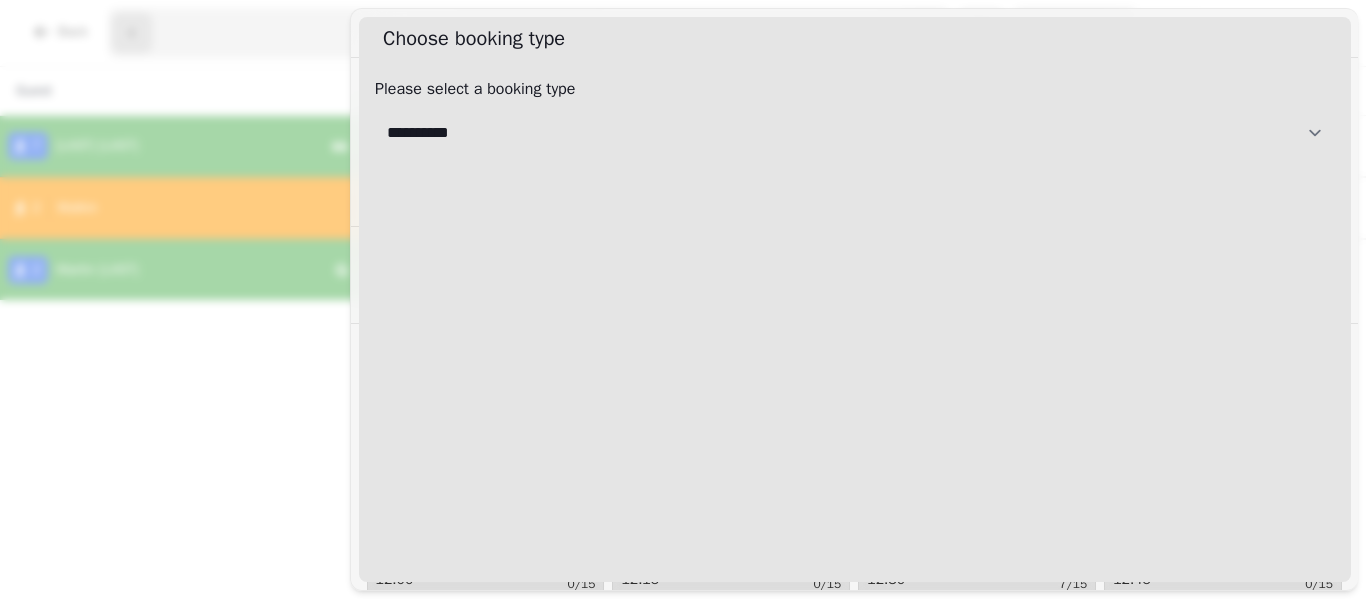 click on "**********" at bounding box center [855, 133] 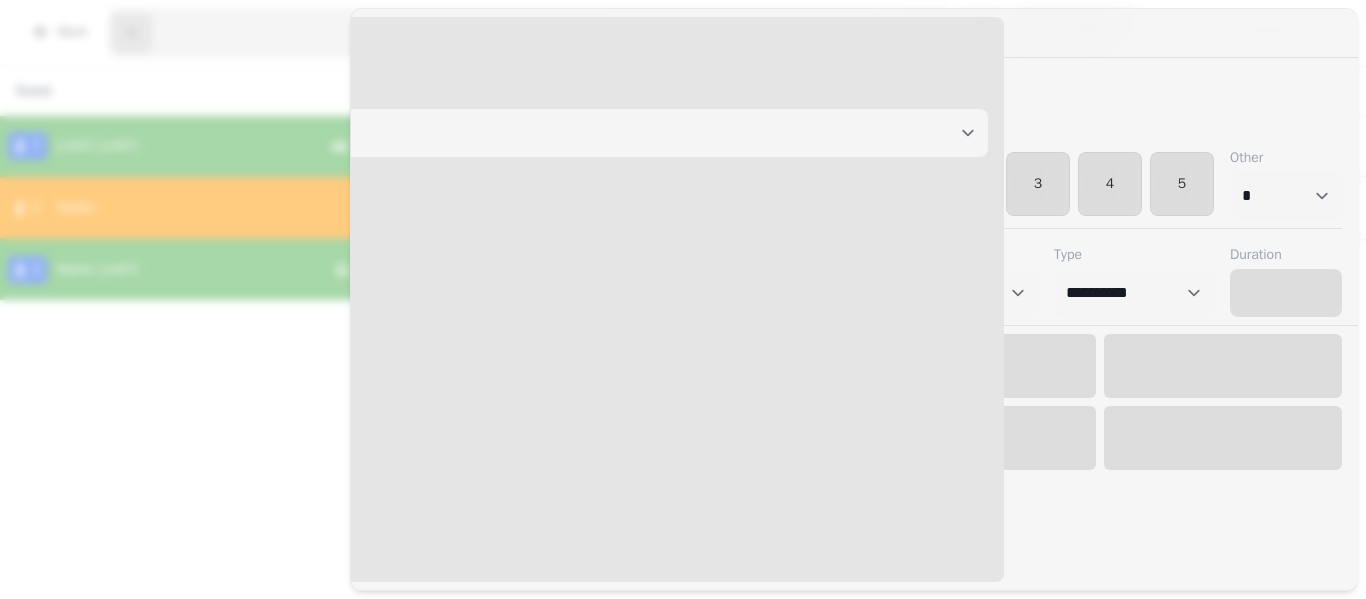 select on "****" 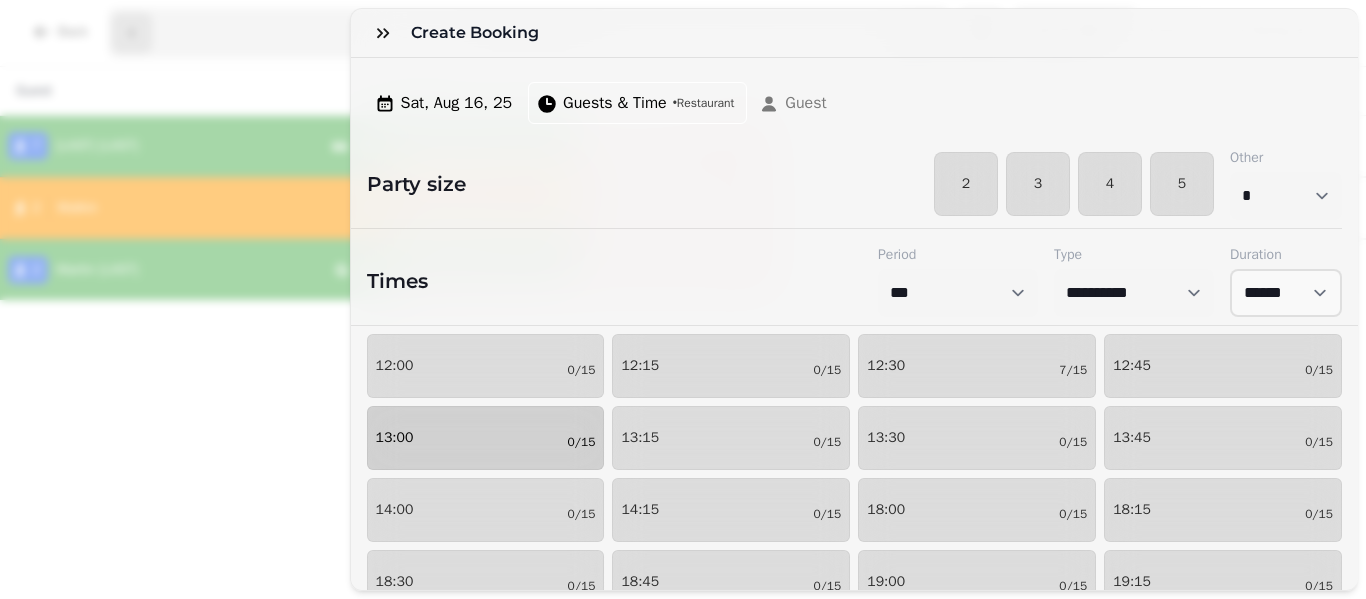 click on "13:00 0/15" at bounding box center (486, 438) 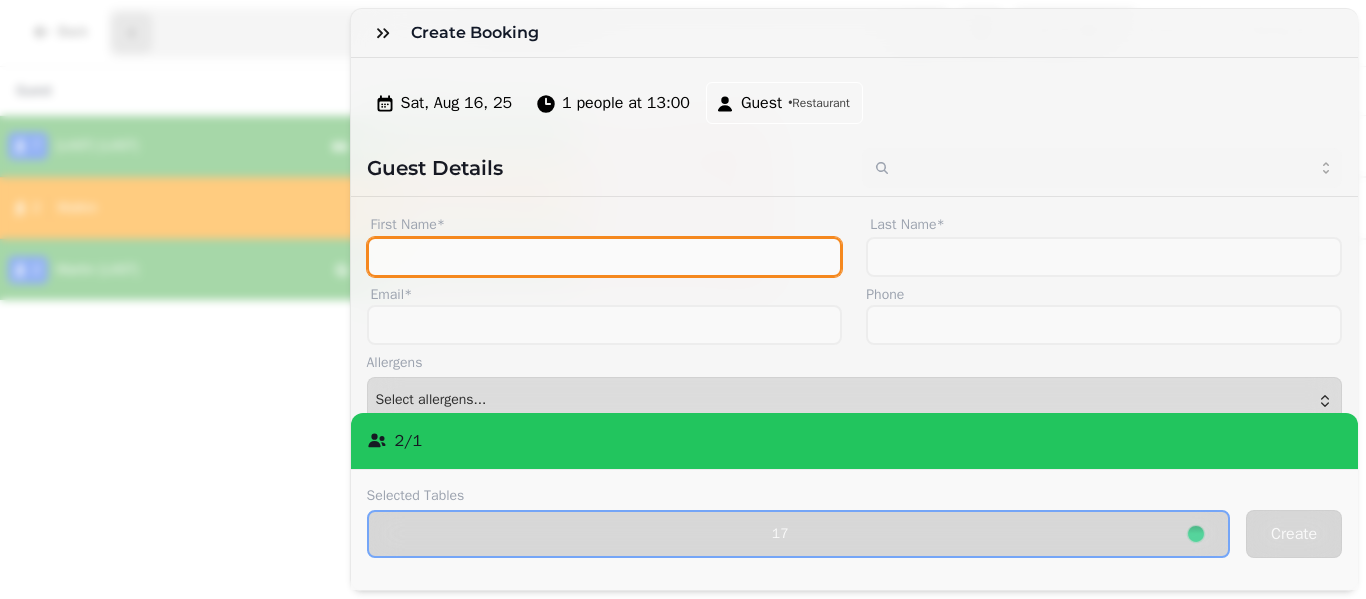 click on "First Name*" at bounding box center [605, 257] 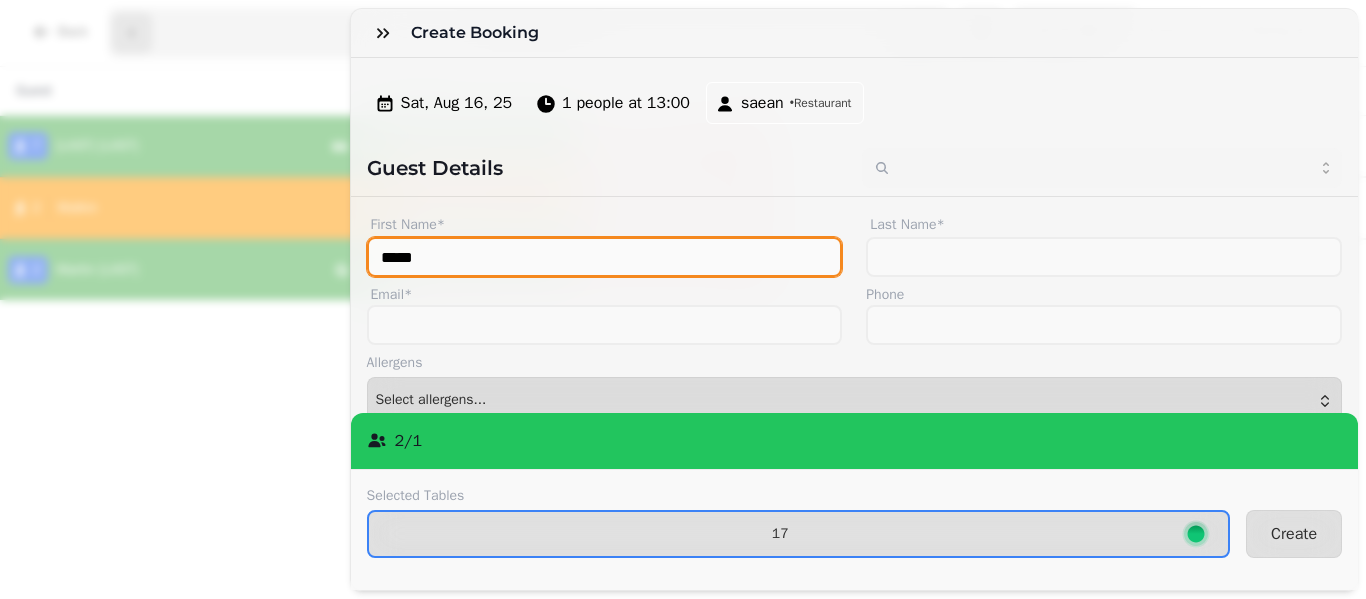 type on "*****" 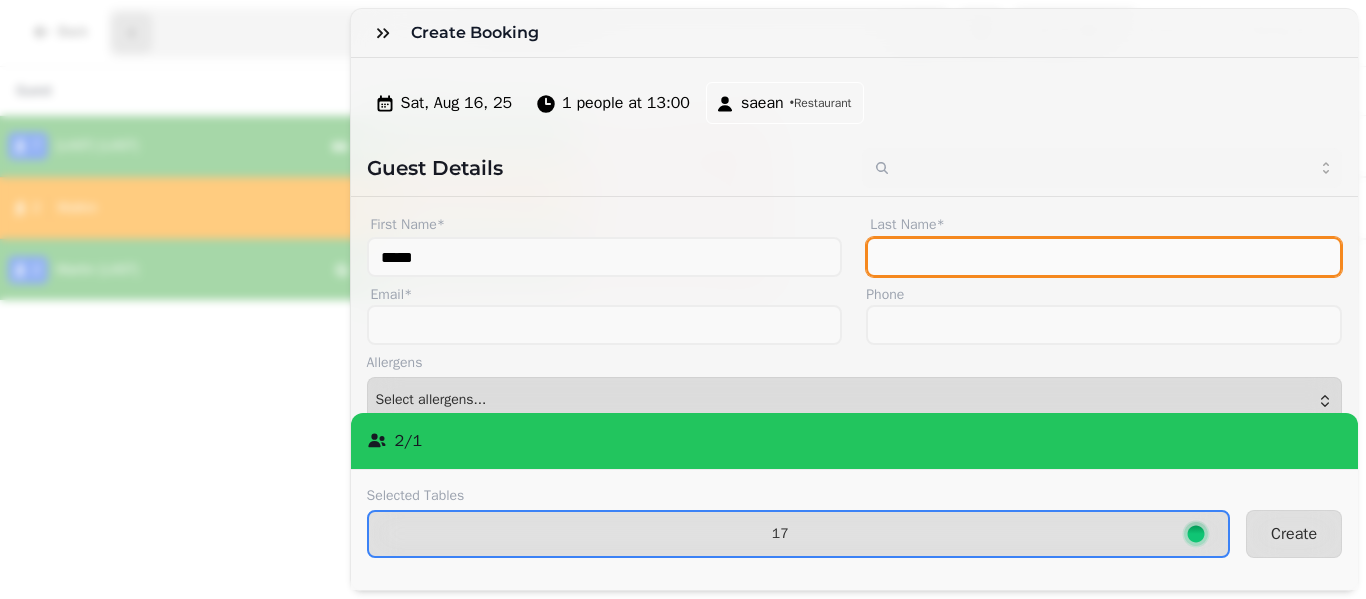 click on "Last Name*" at bounding box center [1104, 257] 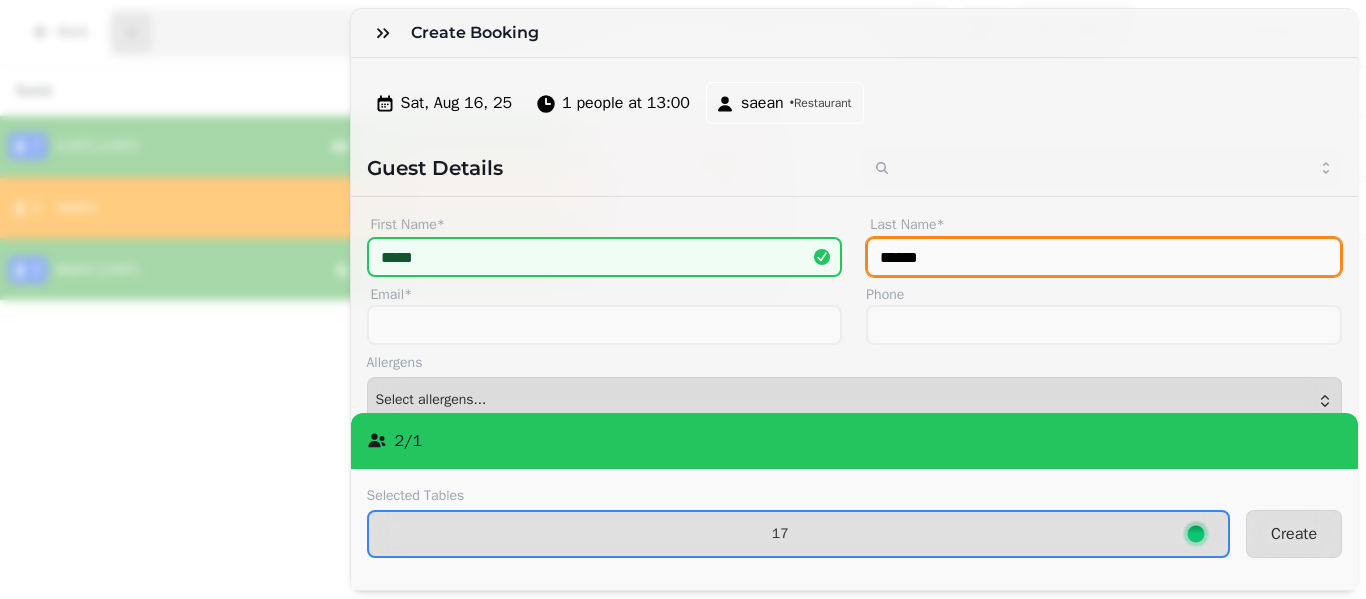 type on "******" 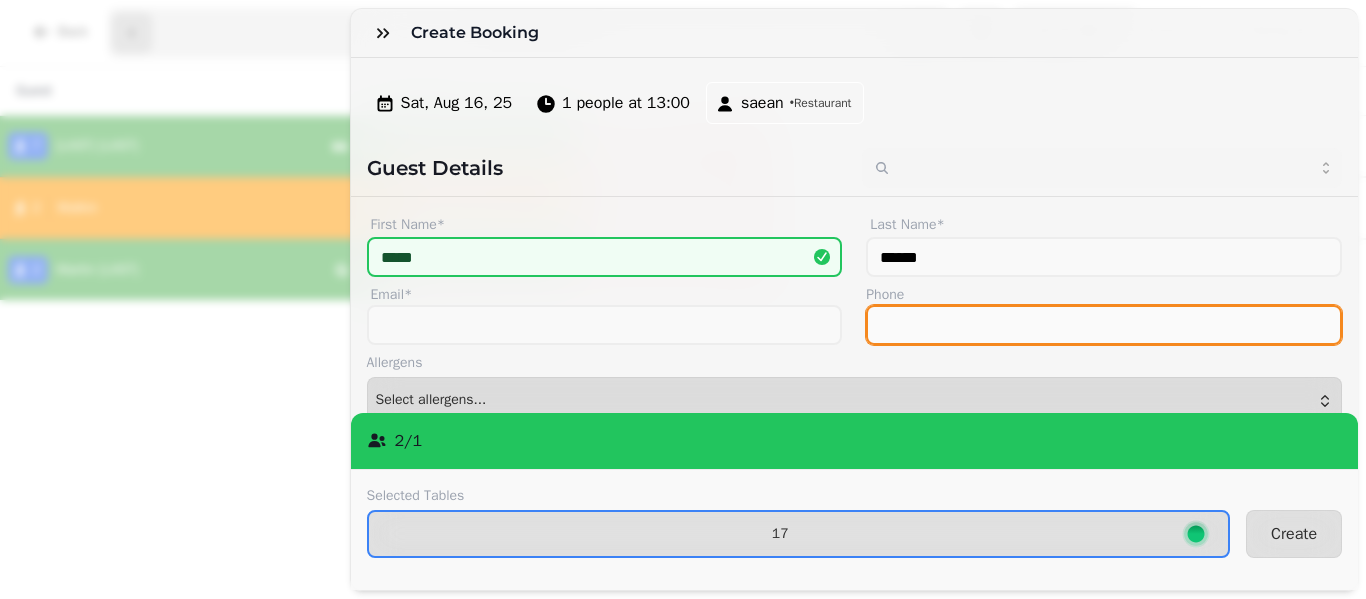 click on "Phone" at bounding box center [1104, 325] 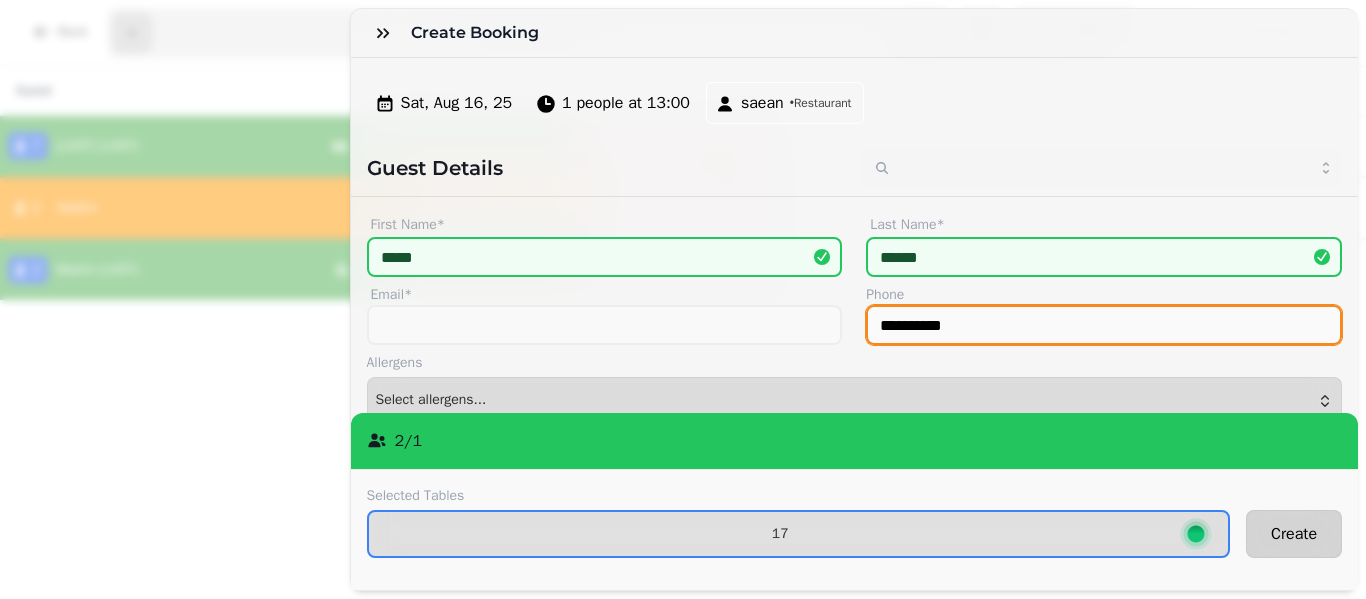 type on "**********" 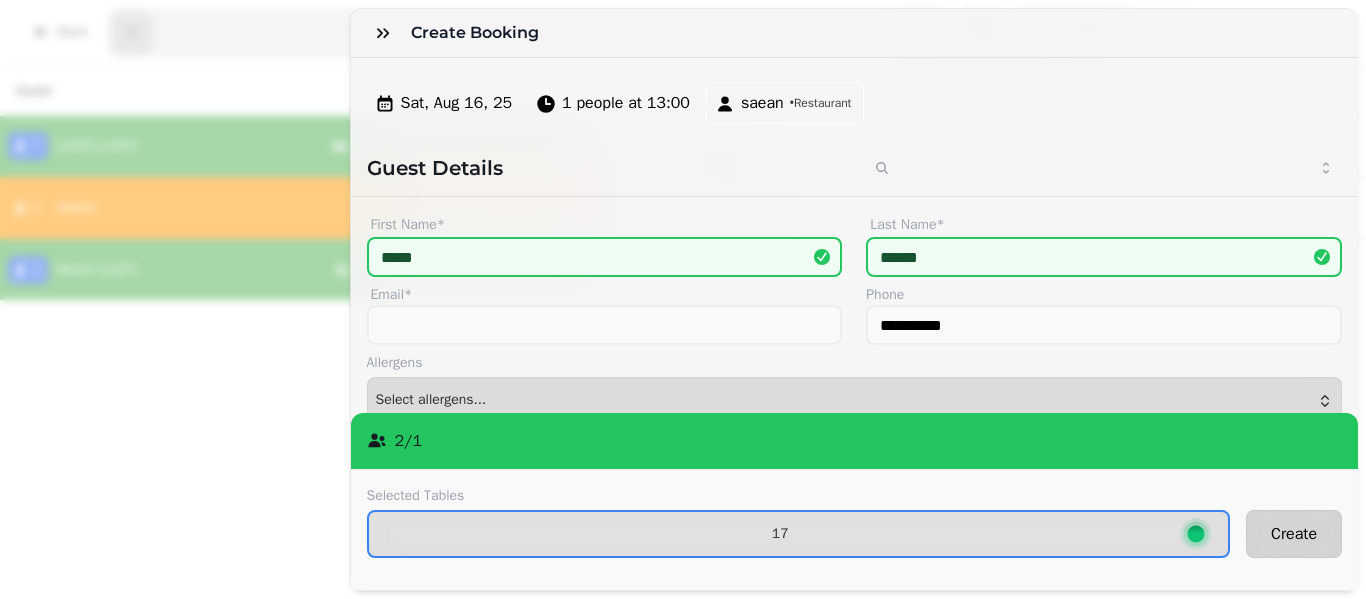 click on "Create" at bounding box center [1294, 534] 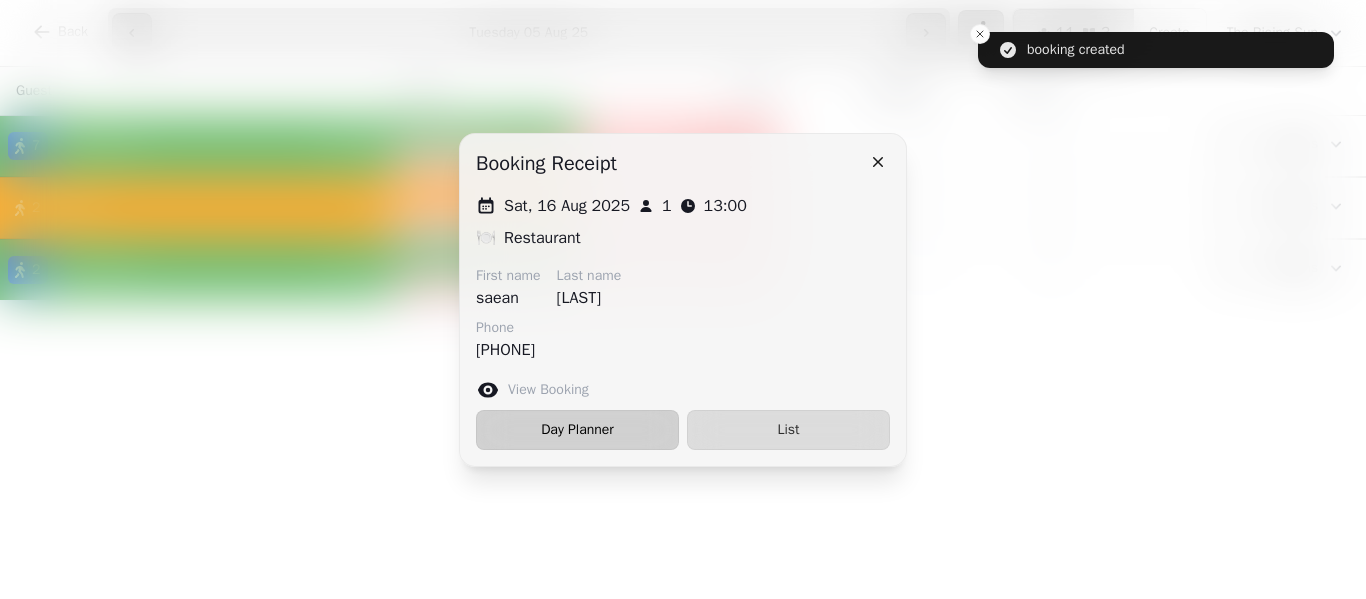 click on "Day Planner" at bounding box center (577, 430) 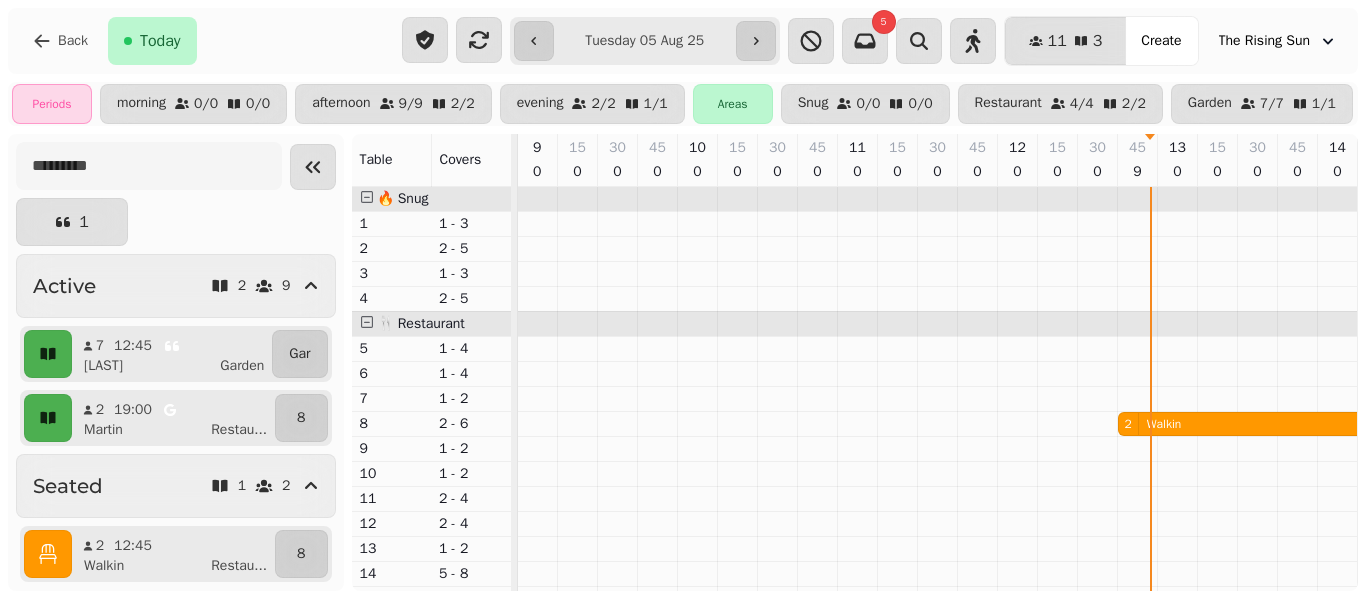 scroll, scrollTop: 0, scrollLeft: 635, axis: horizontal 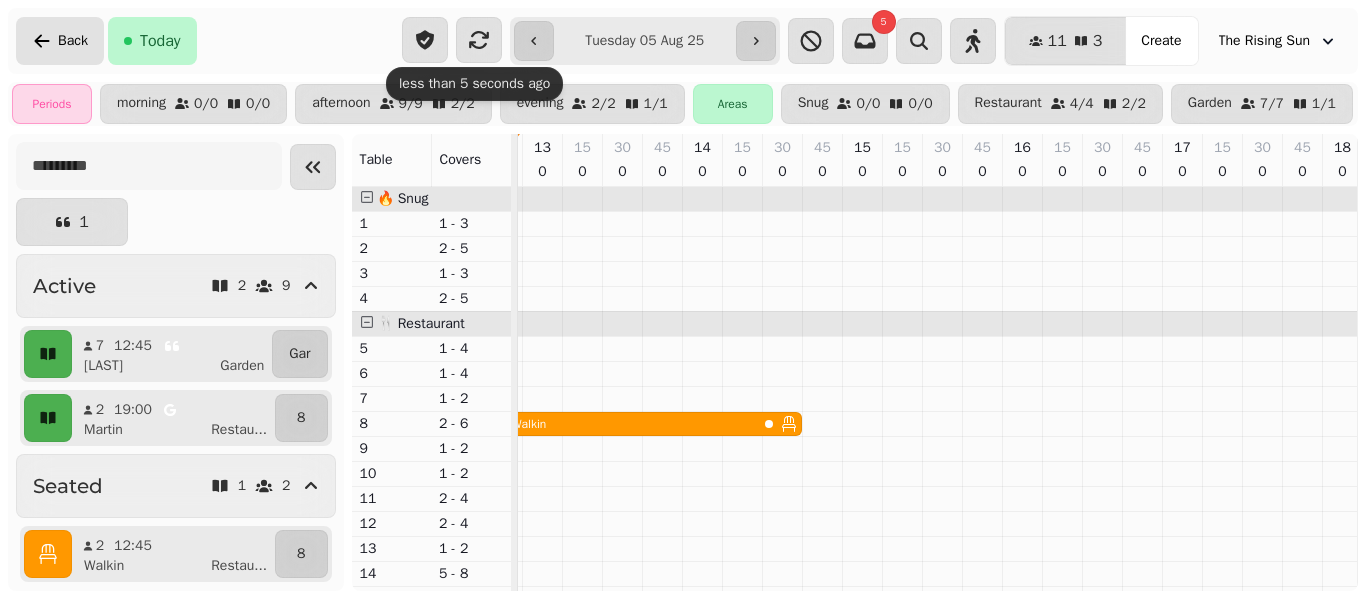click on "Back" at bounding box center [73, 41] 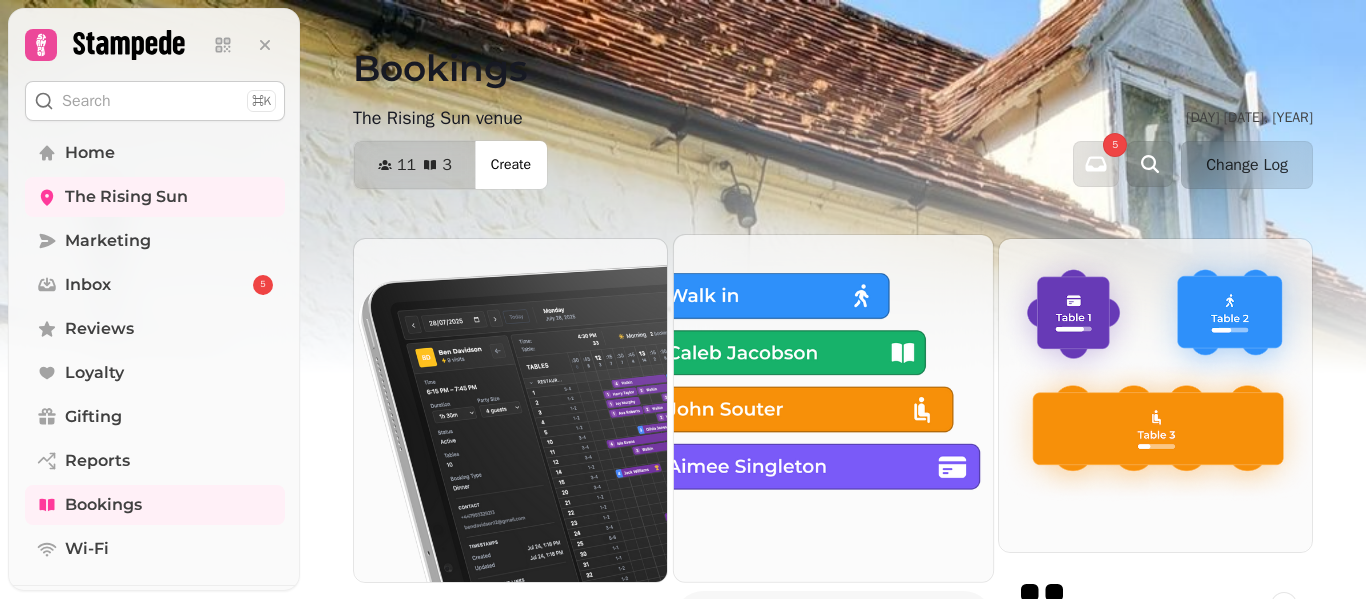 click at bounding box center [833, 408] 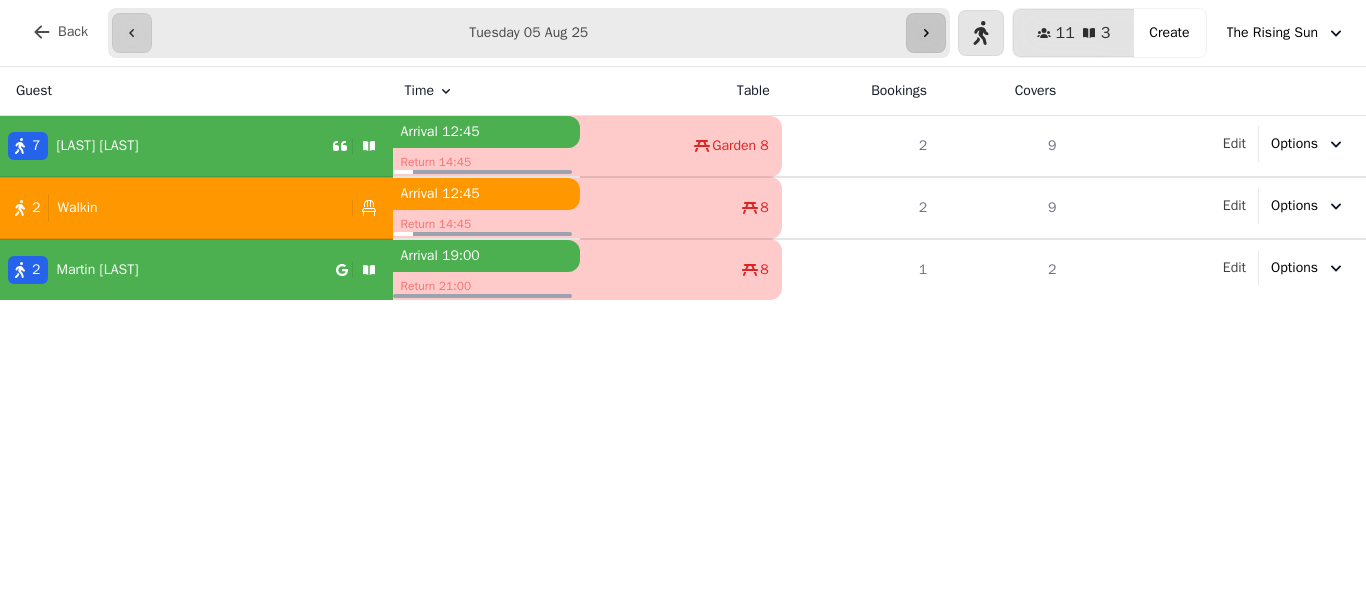 click 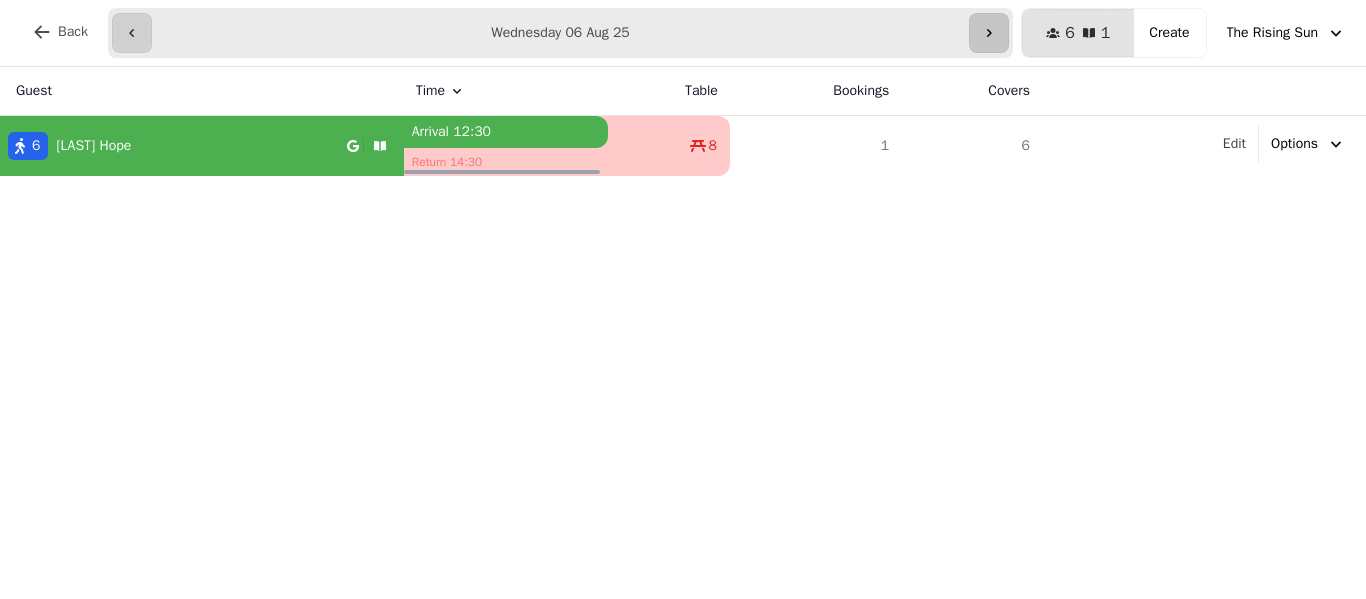 click on "**********" at bounding box center [560, 33] 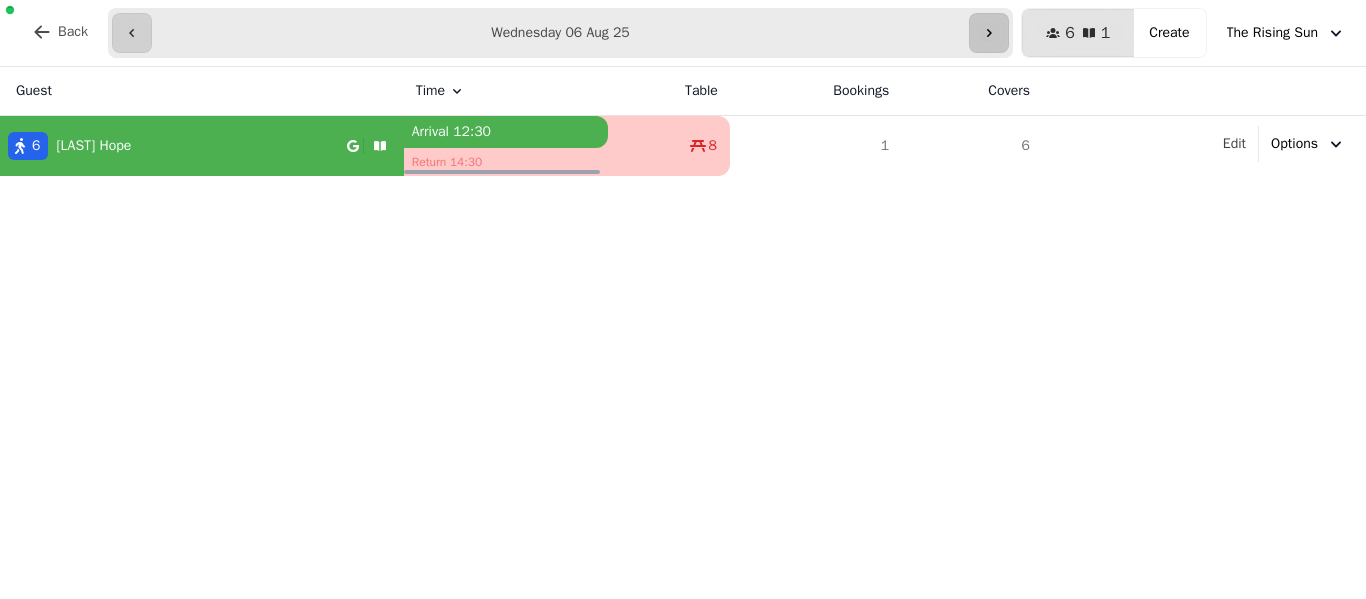 click on "**********" at bounding box center [560, 33] 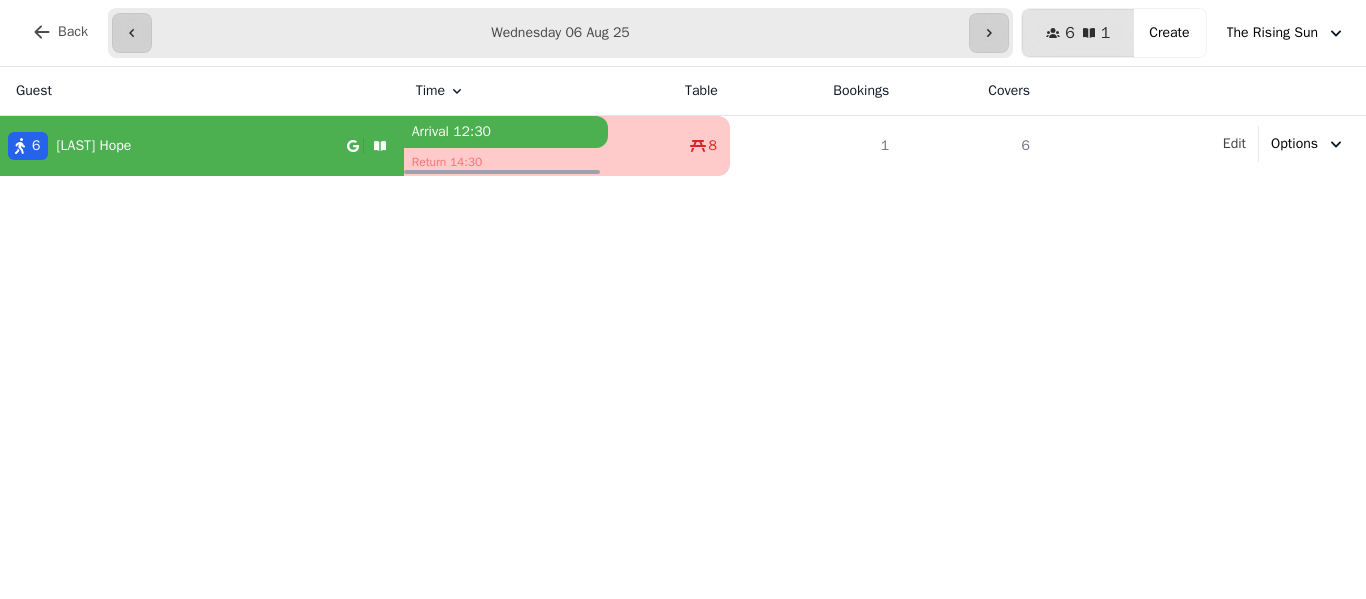 type on "**********" 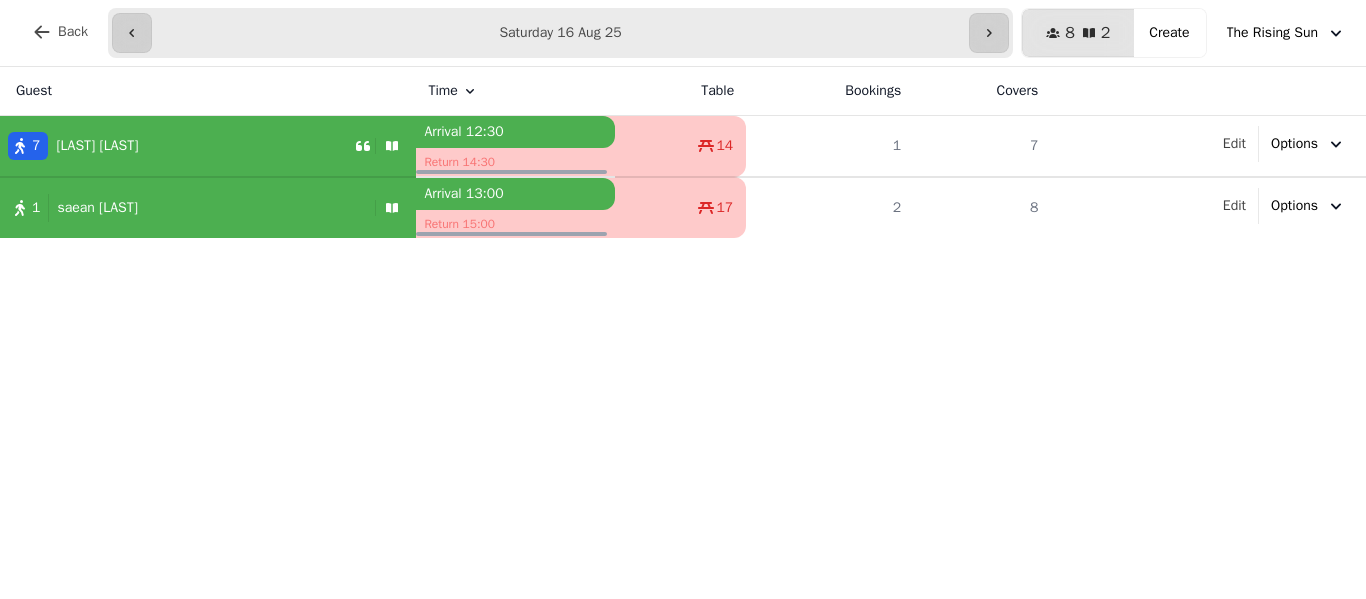 click on "1 saean [LAST]" at bounding box center [208, 208] 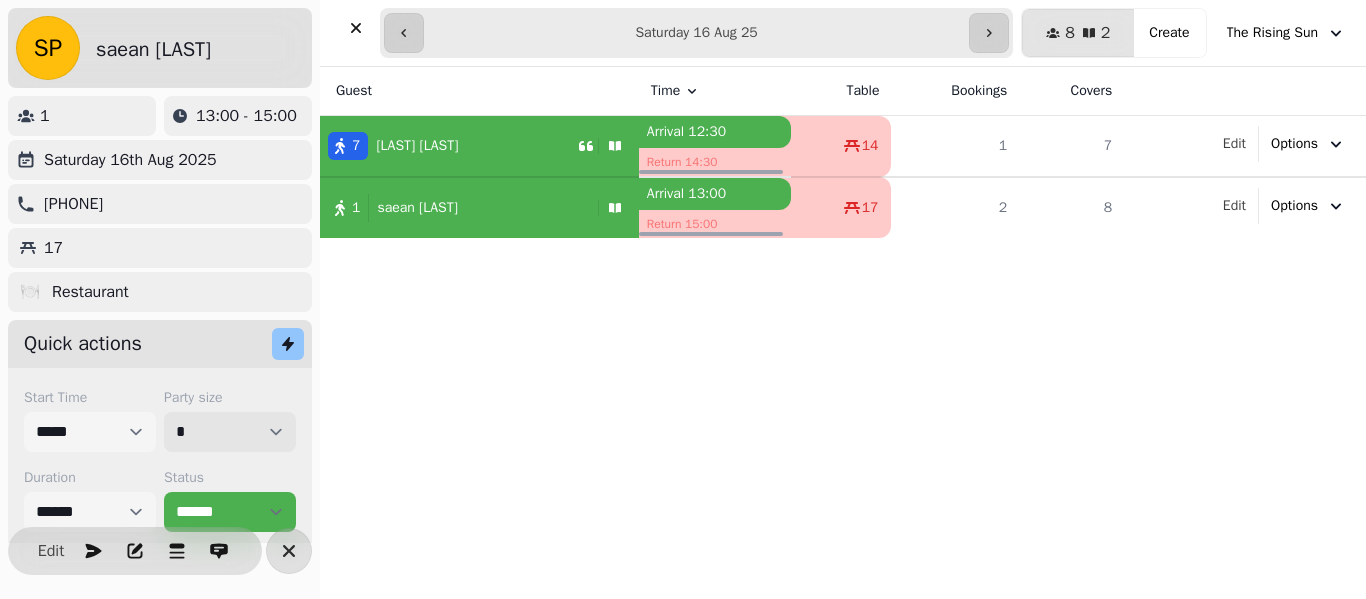 click on "* * * * * * * * * ** ** ** ** ** ** ** ** ** ** ** ** ** ** ** ** ** ** ** ** ** ** ** ** ** ** ** ** ** ** ** ** ** ** ** ** ** ** ** ** ** ** ** ** ** ** ** ** ** ** ** ** ** ** ** ** ** ** ** ** ** ** ** ** ** ** ** ** ** ** ** ** ** ** ** ** ** ** ** ** ** ** ** ** ** ** ** ** ** ** *** *** *** *** *** *** *** *** *** *** *** *** *** *** *** *** *** *** *** *** *** *** *** *** *** *** *** *** *** *** *** *** *** *** *** *** *** *** *** *** *** *** *** *** *** *** *** *** *** *** *** *** *** *** *** *** *** *** *** *** *** *** *** *** *** *** *** *** *** *** *** *** *** *** *** *** *** *** *** *** *** *** *** *** *** *** *** *** *** *** *** *** *** *** *** *** *** *** *** *** *** *** *** *** *** *** *** *** *** *** *** *** *** *** *** *** *** *** *** *** *** *** *** *** *** *** *** *** *** *** *** *** *** *** *** *** *** *** *** *** *** *** *** *** *** *** *** *** *** *** ***" at bounding box center [230, 432] 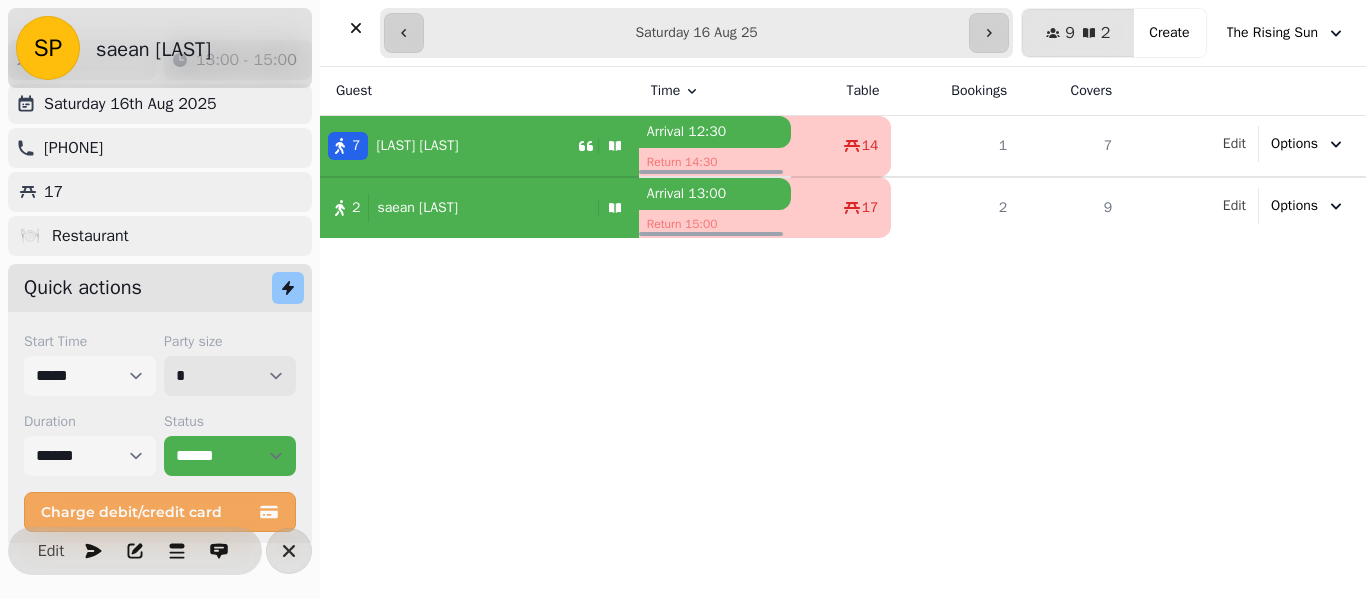 scroll, scrollTop: 77, scrollLeft: 0, axis: vertical 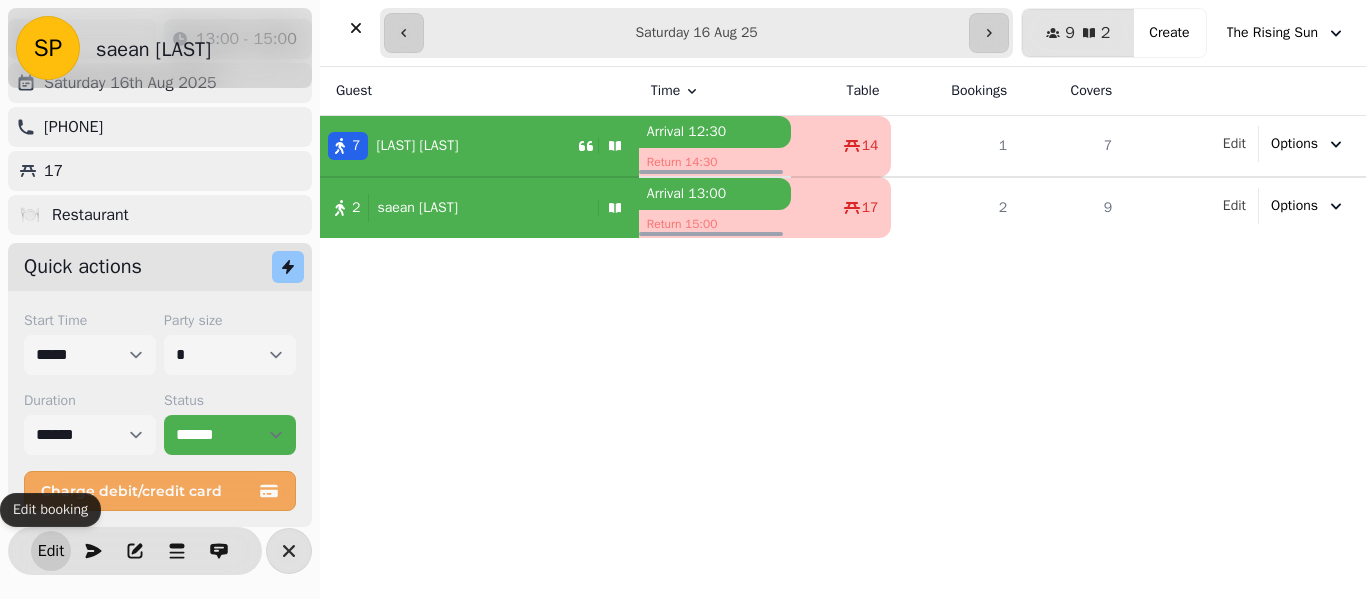 click on "Edit" at bounding box center (51, 551) 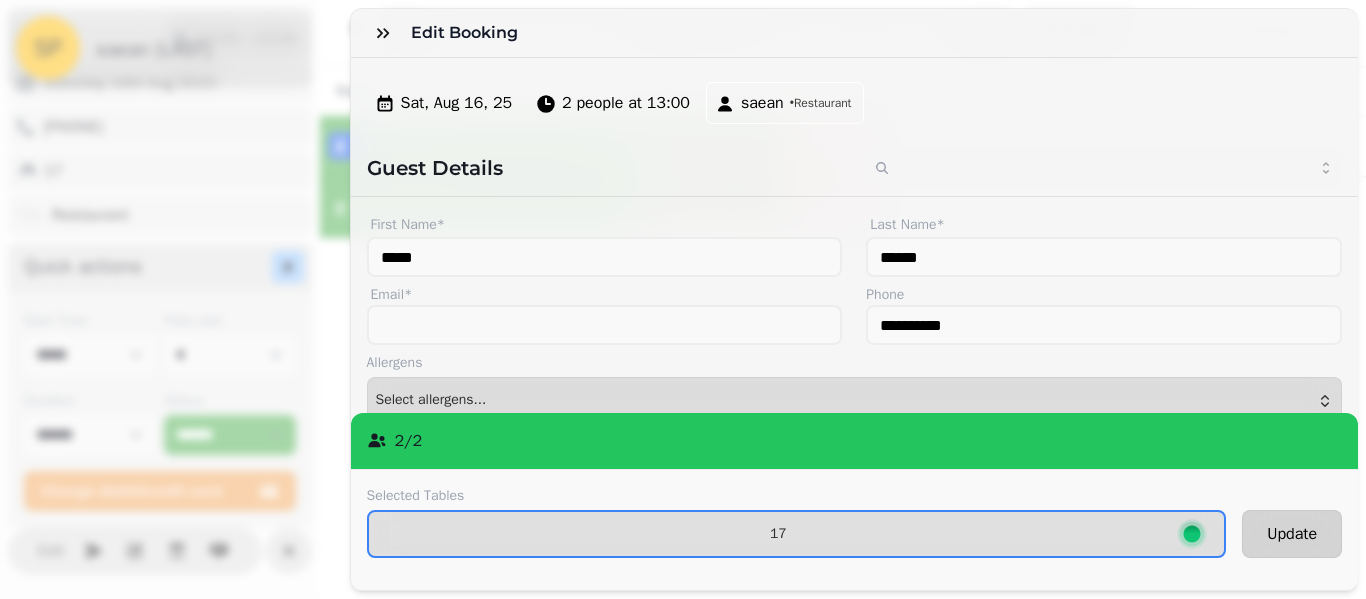 click on "Update" at bounding box center [1292, 534] 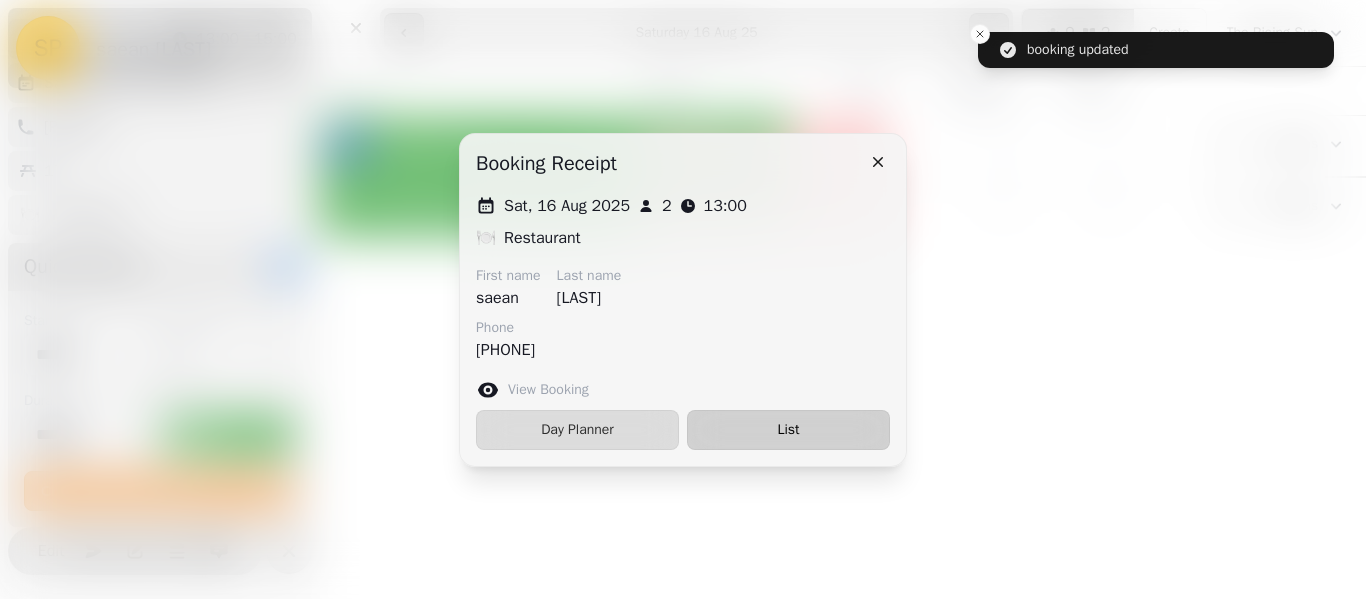 click on "List" at bounding box center (788, 430) 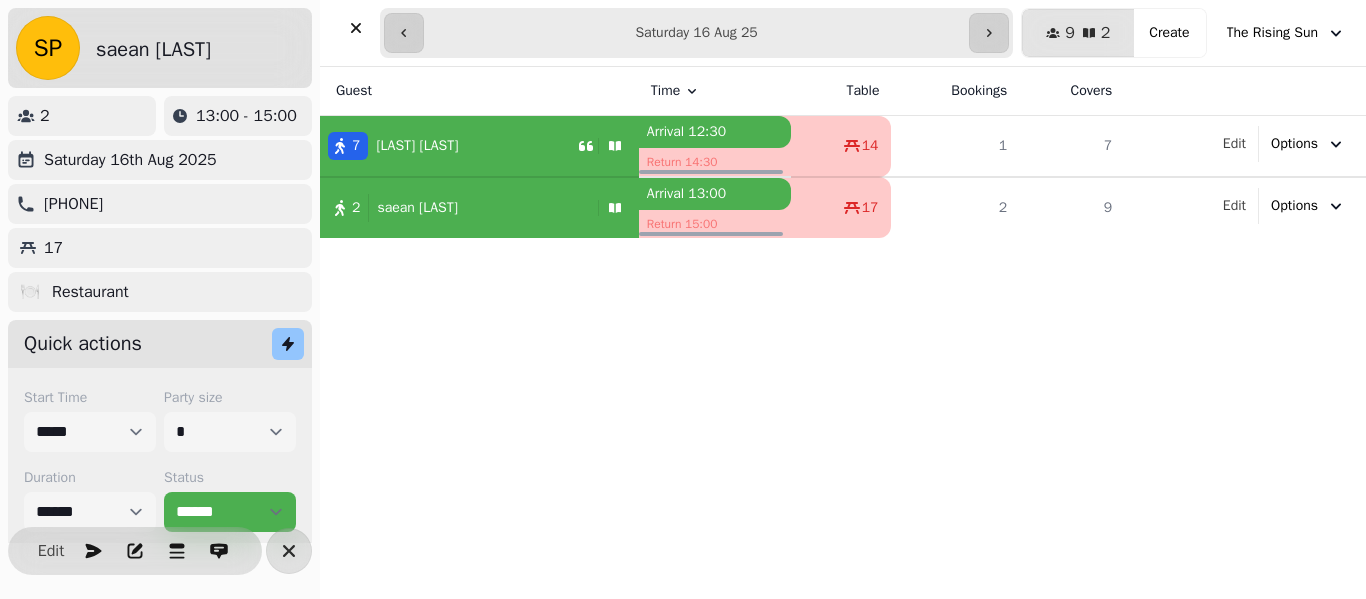 scroll, scrollTop: 77, scrollLeft: 0, axis: vertical 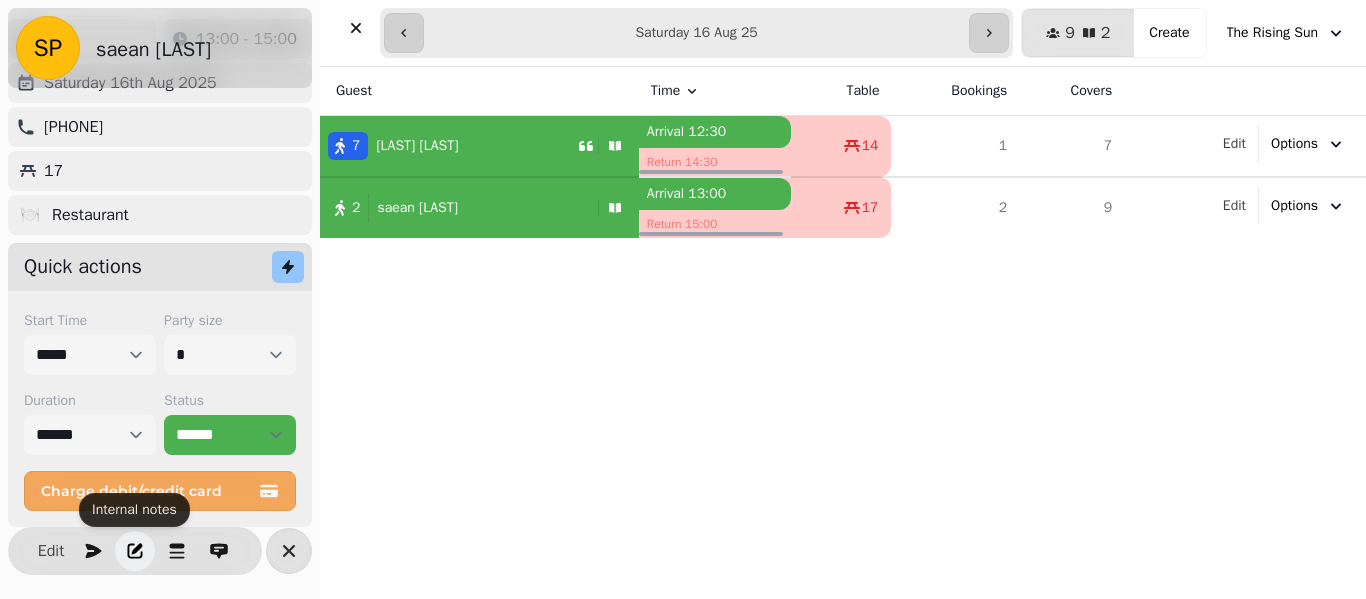 click 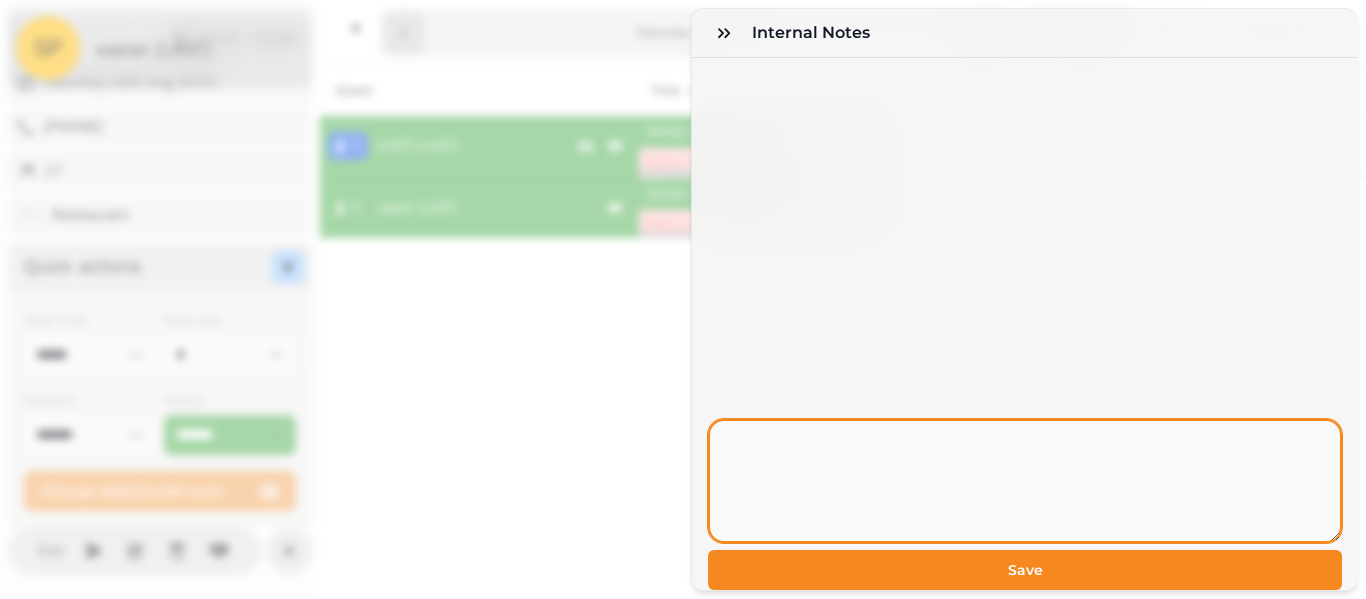 click at bounding box center [1025, 481] 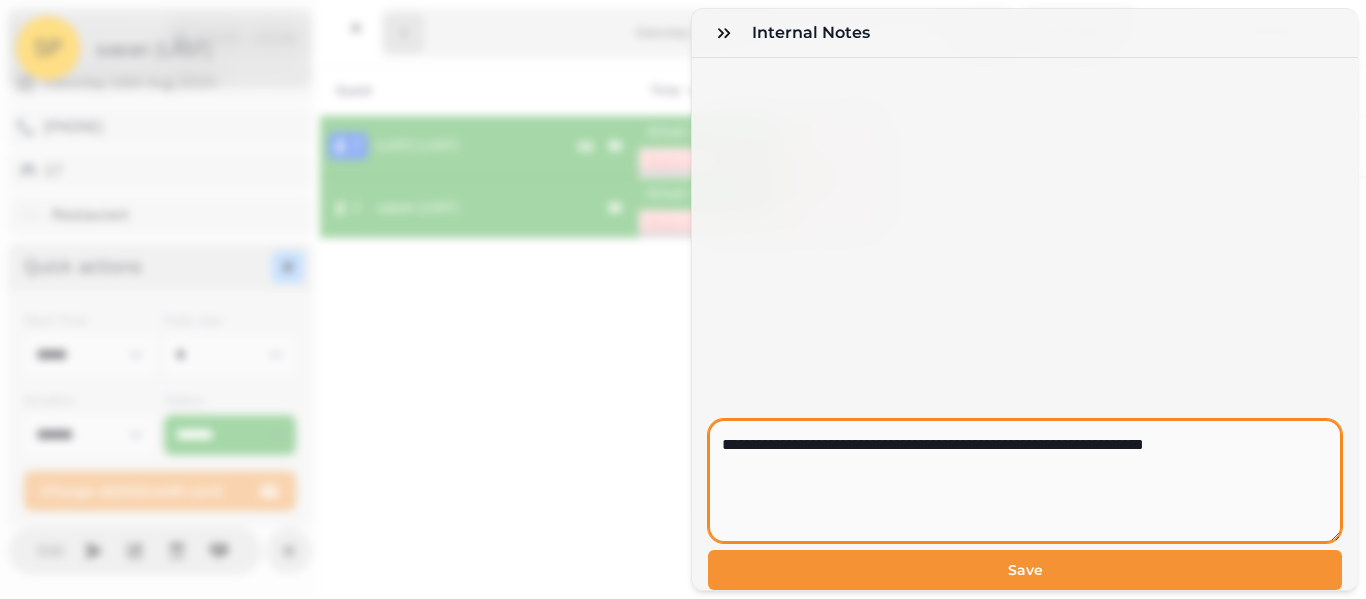 type on "**********" 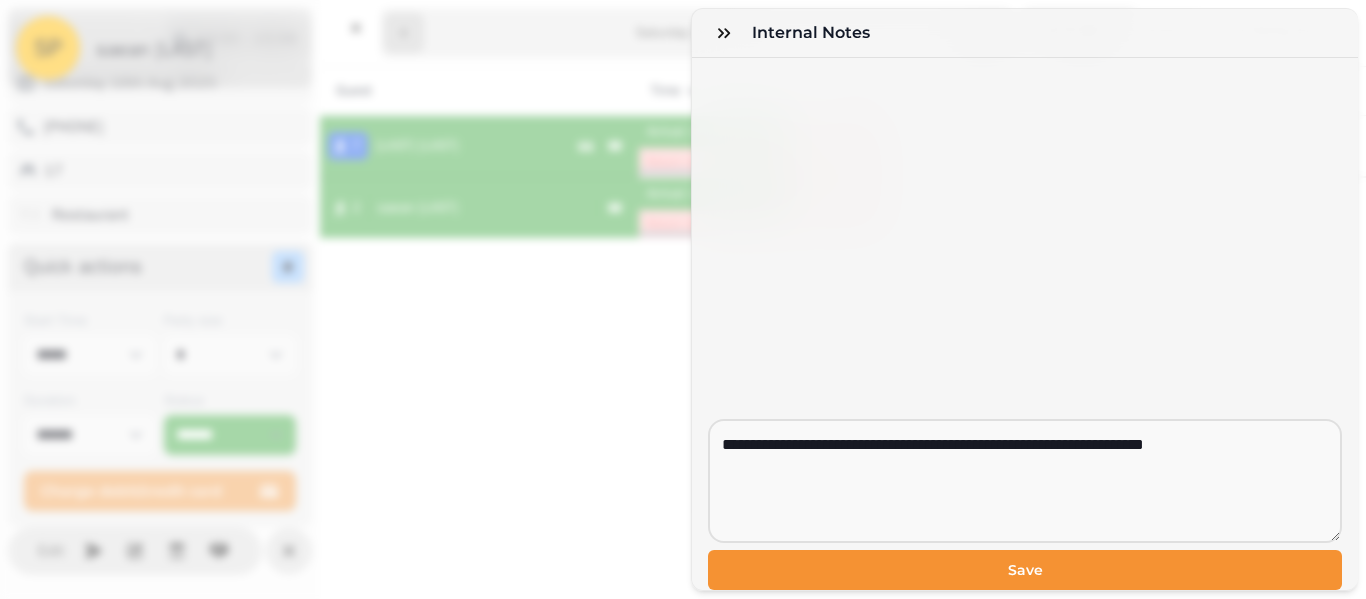 click on "Save" at bounding box center [1025, 570] 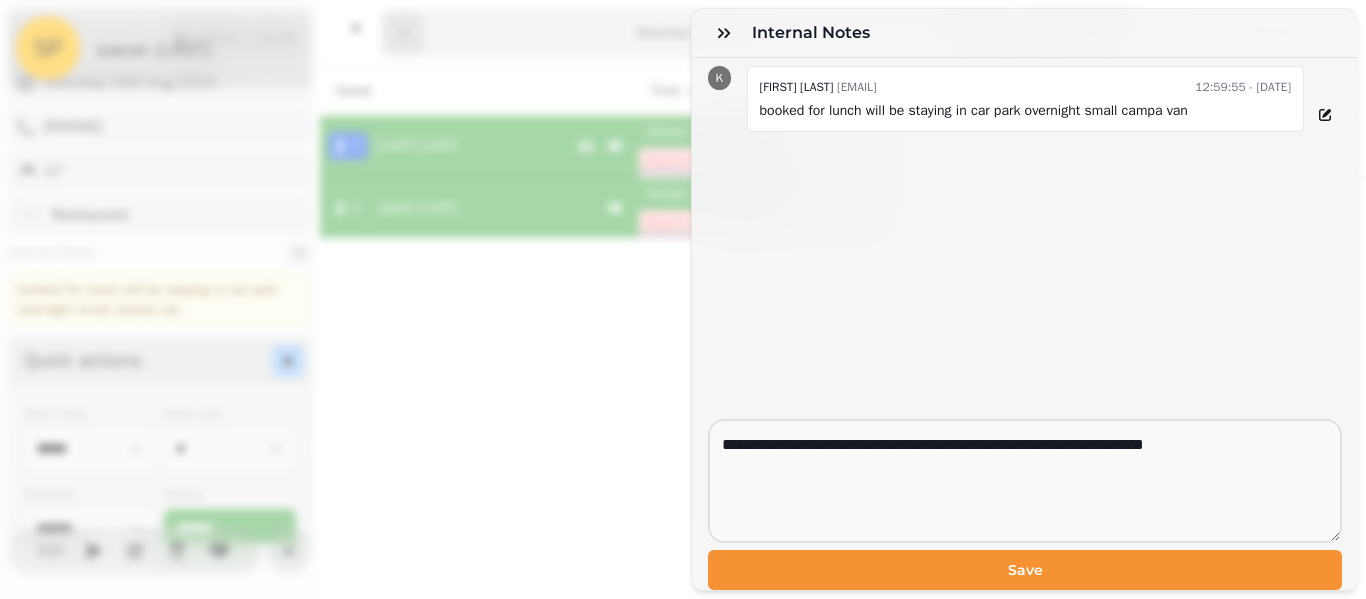 click on "Save" at bounding box center [1025, 570] 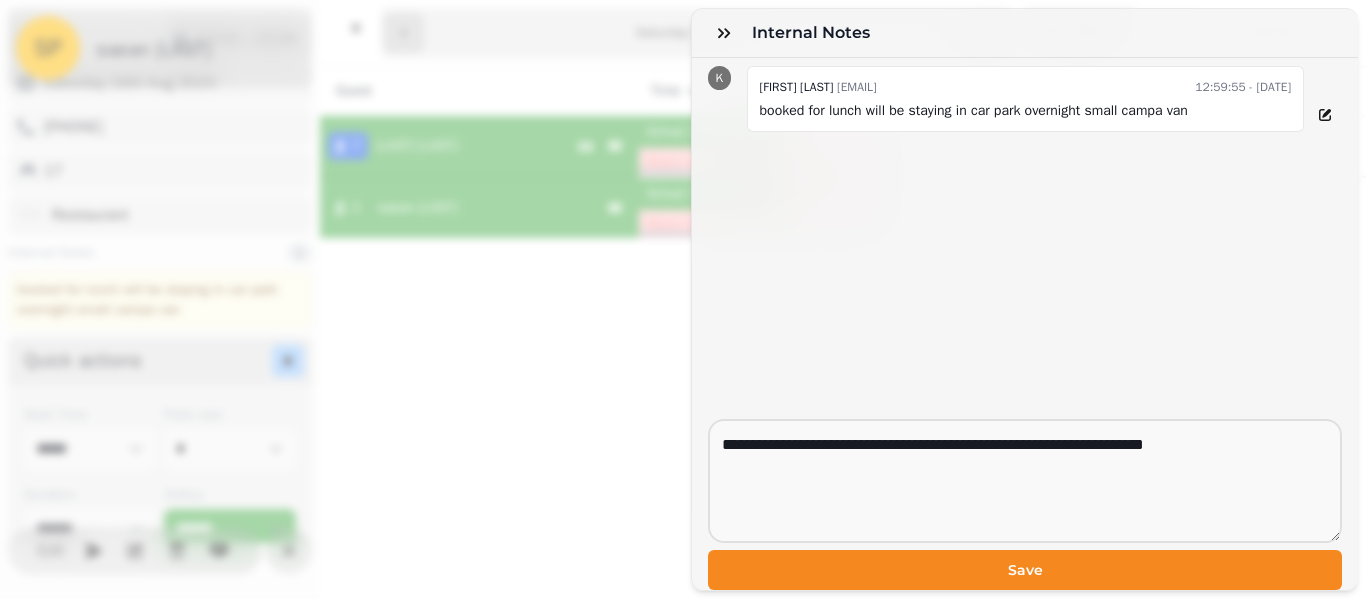 click on "**********" at bounding box center (683, 315) 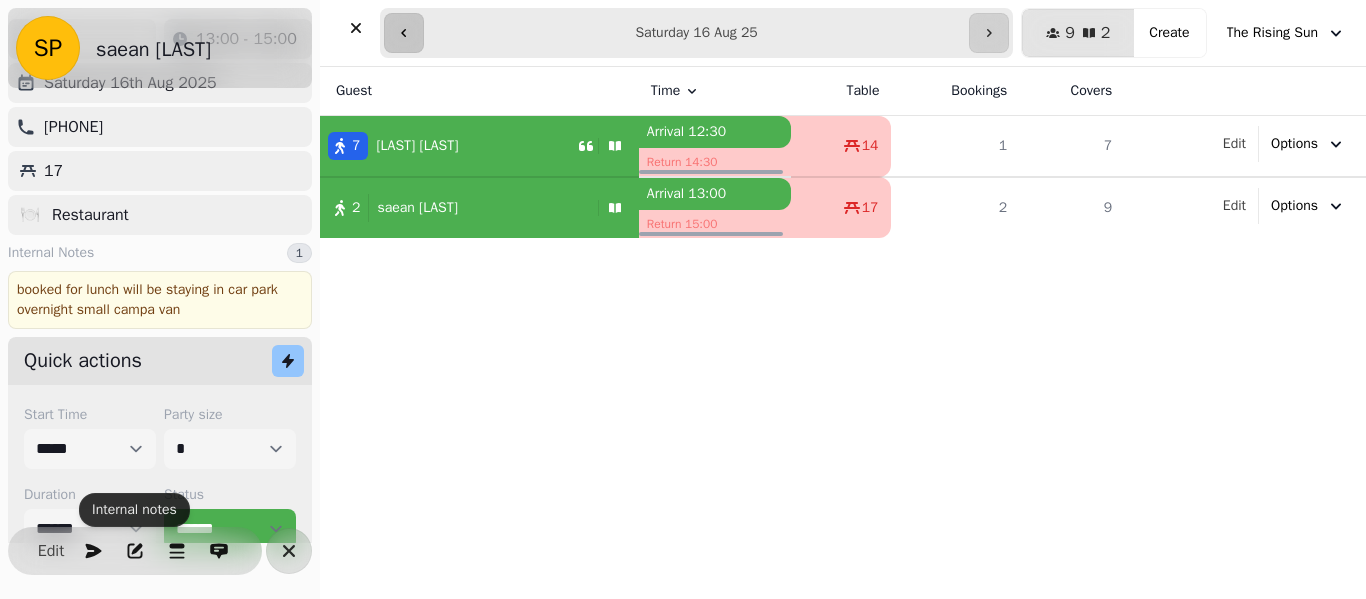 click 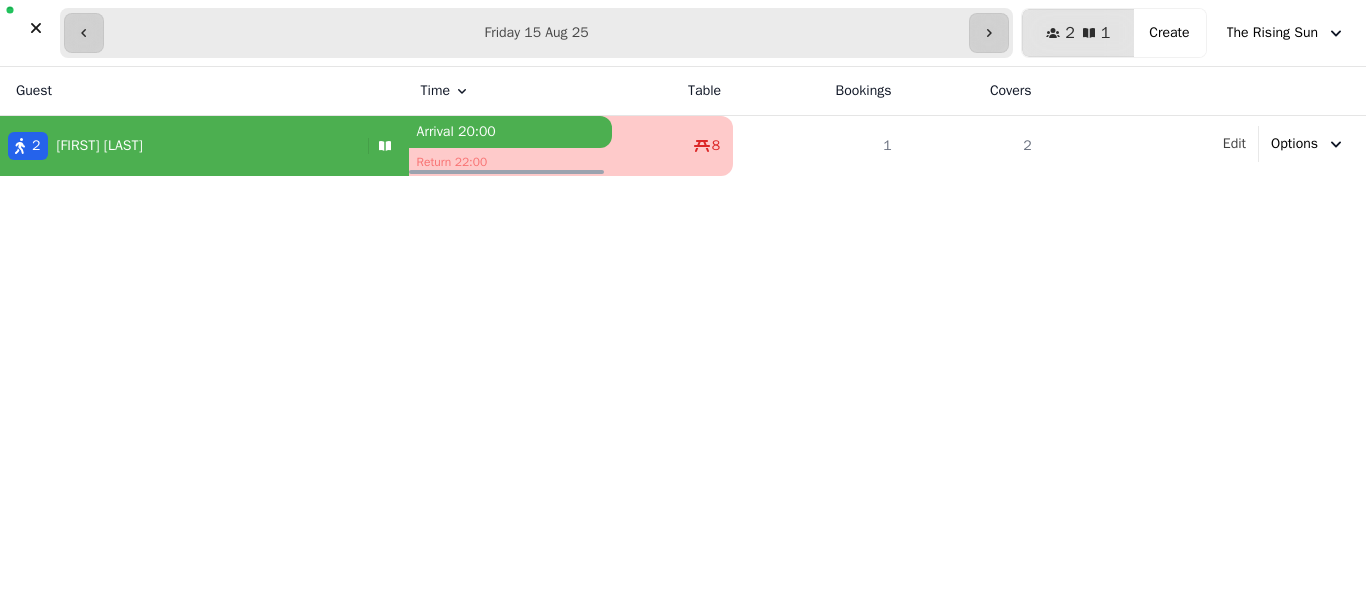 click on "**********" at bounding box center (536, 33) 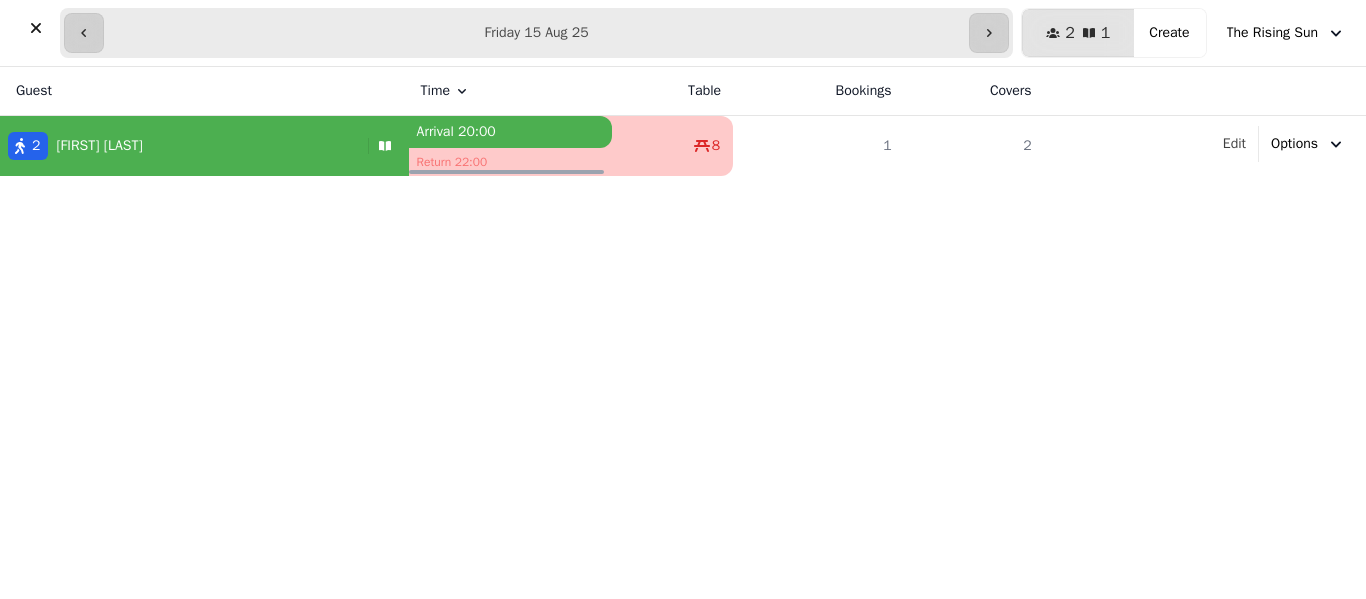type on "**********" 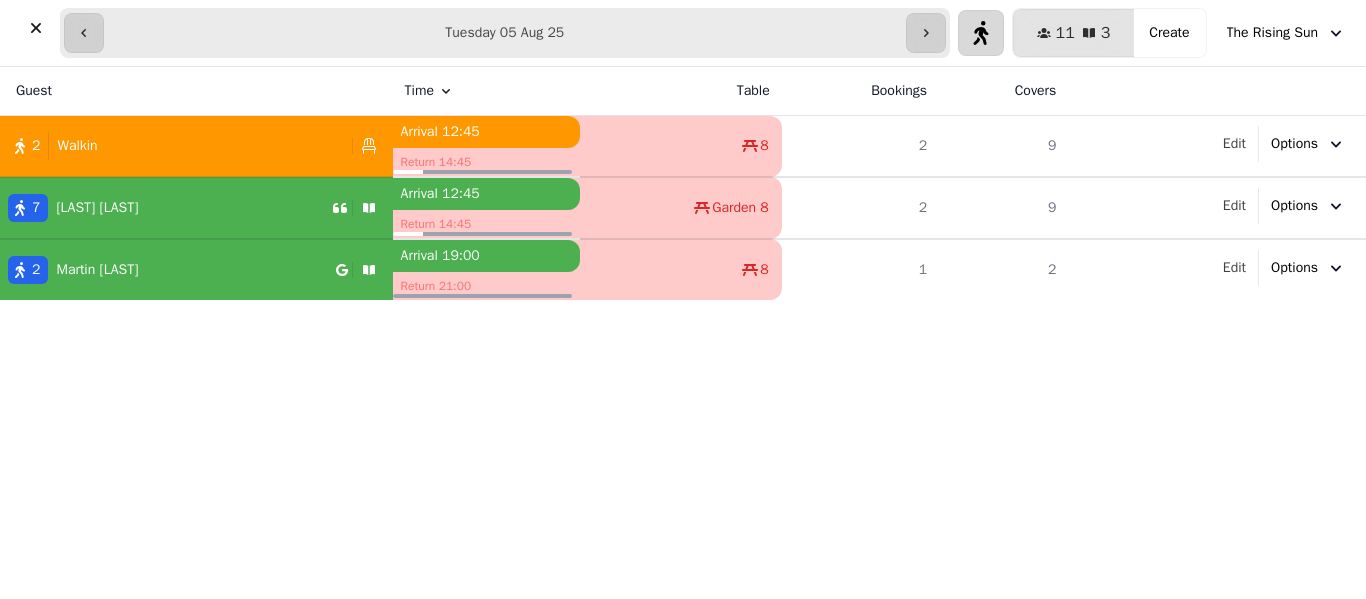click at bounding box center [981, 33] 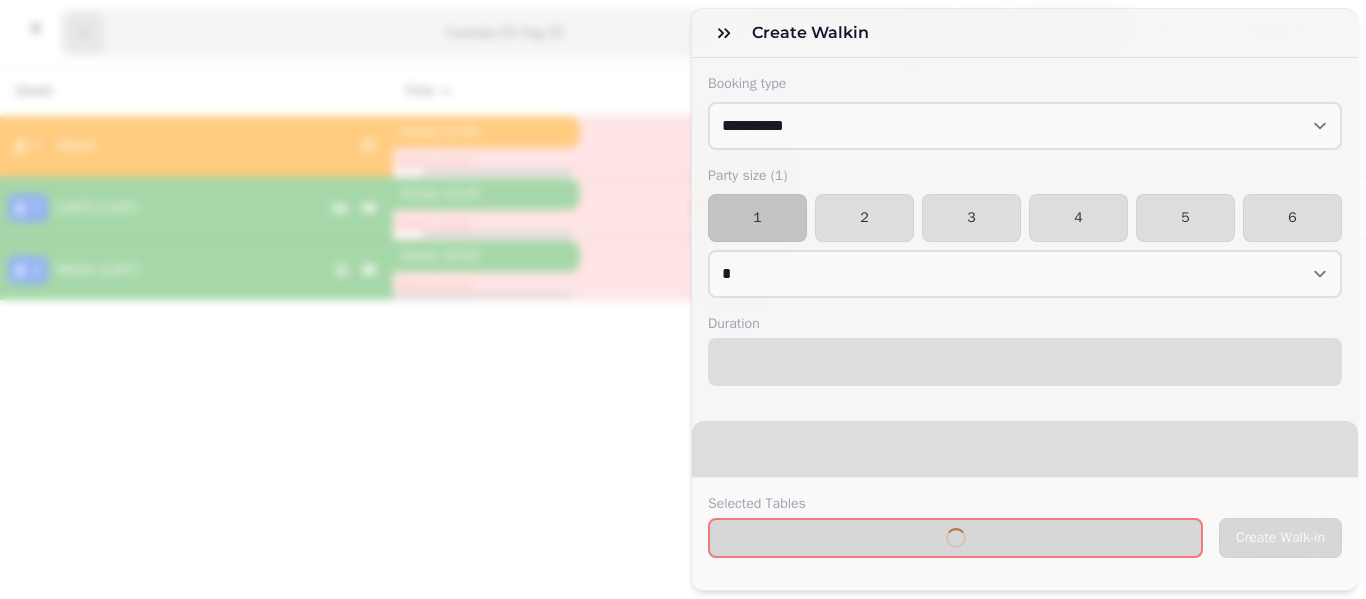 select on "****" 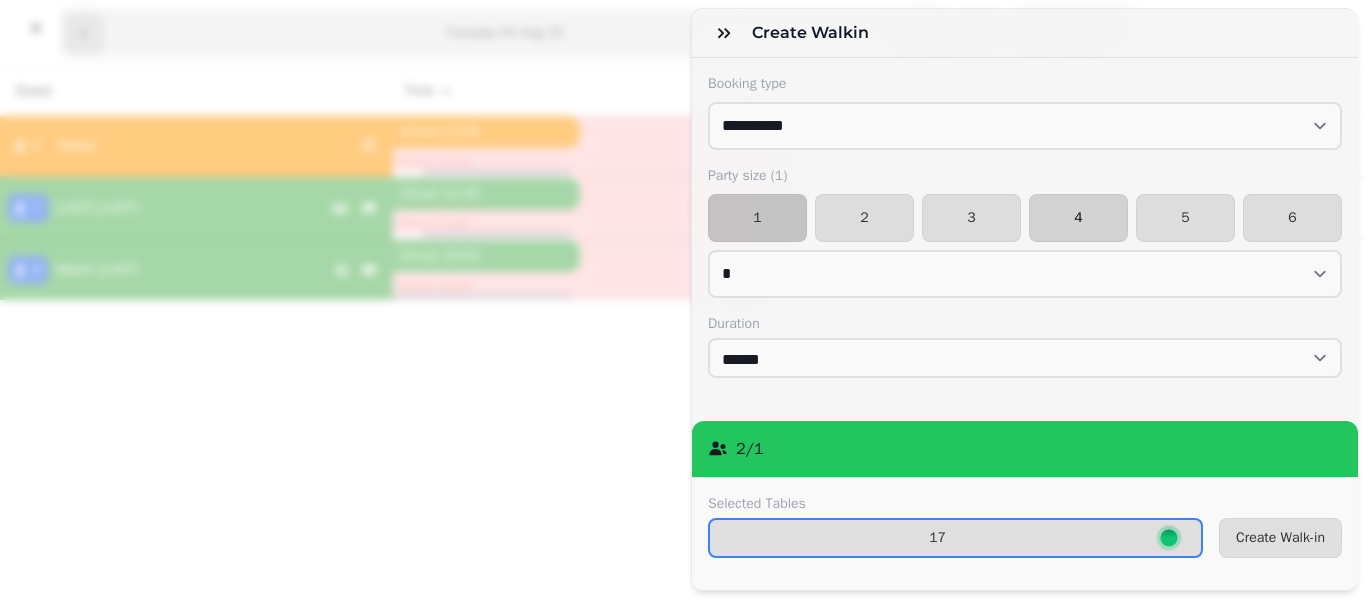 click on "4" at bounding box center [1078, 218] 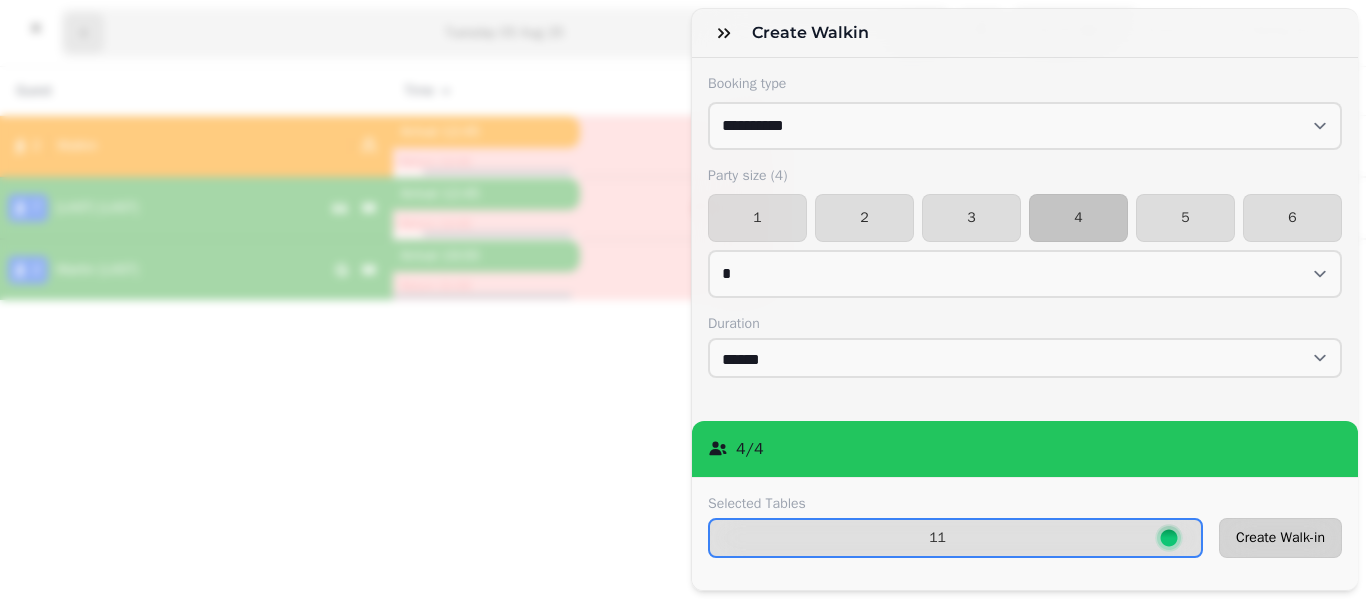 click on "Create Walk-in" at bounding box center (1280, 538) 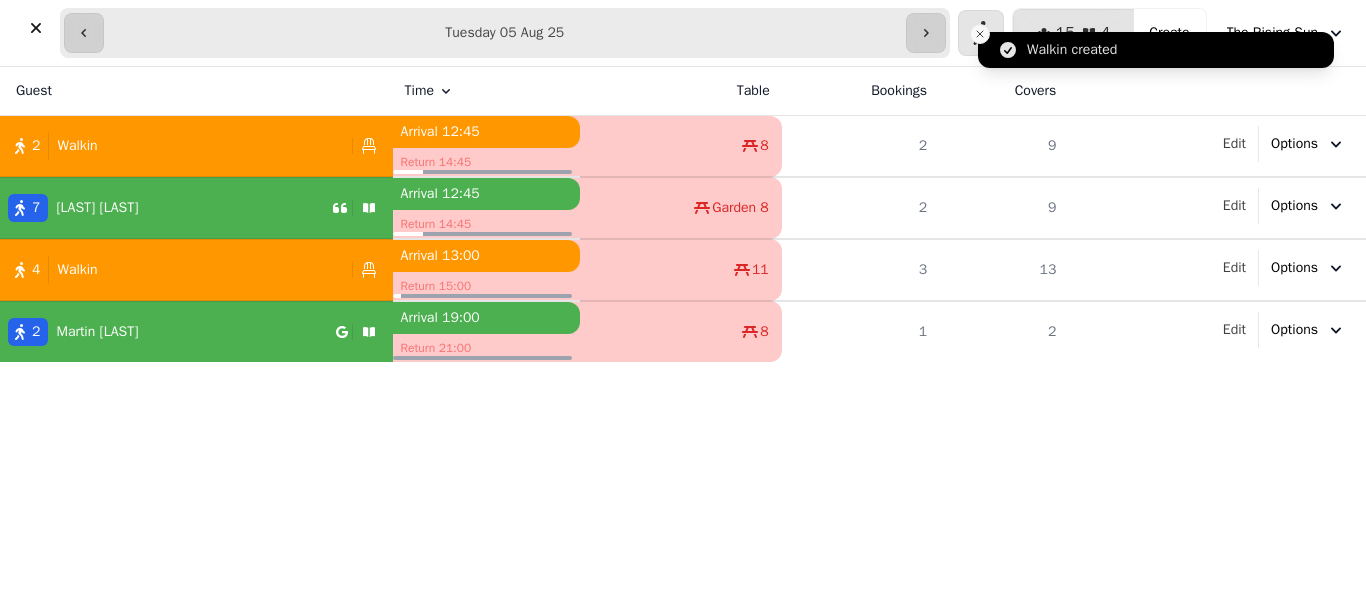 click 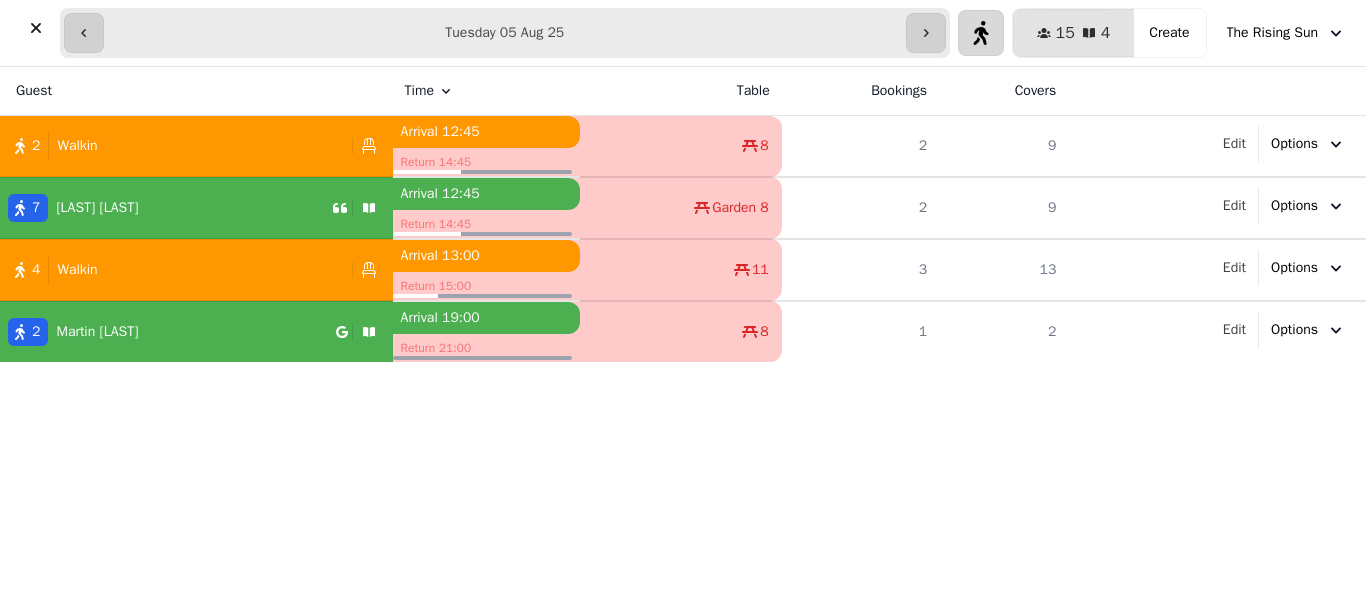 click 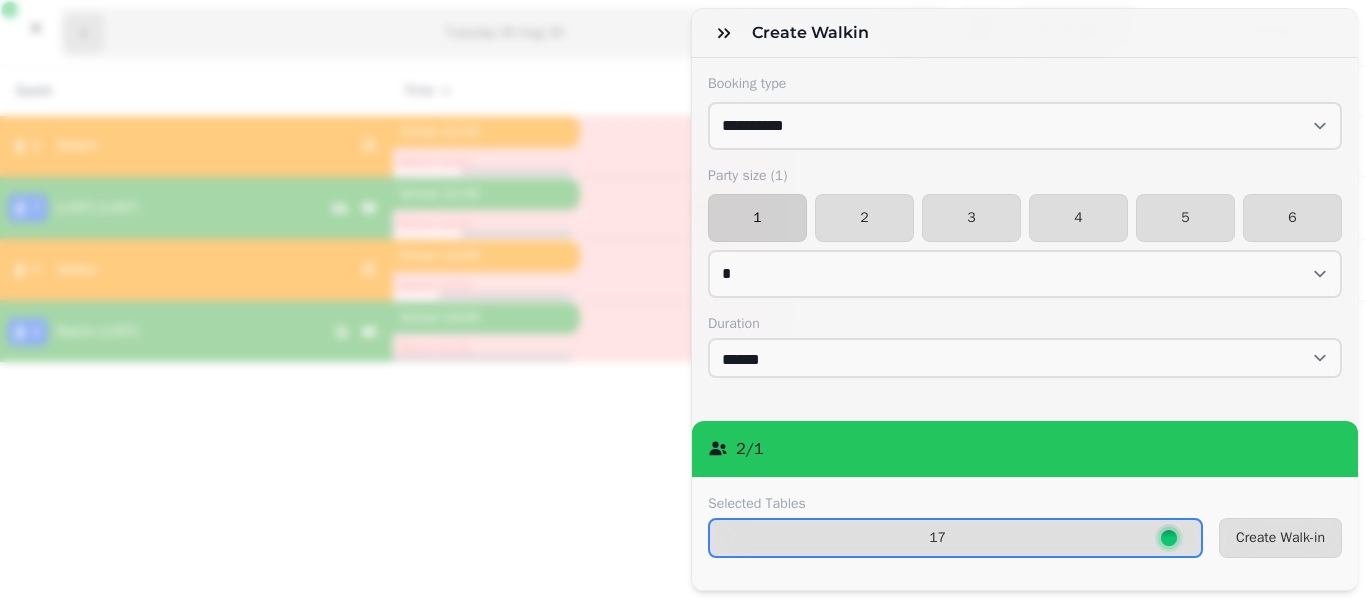click on "1" at bounding box center (757, 218) 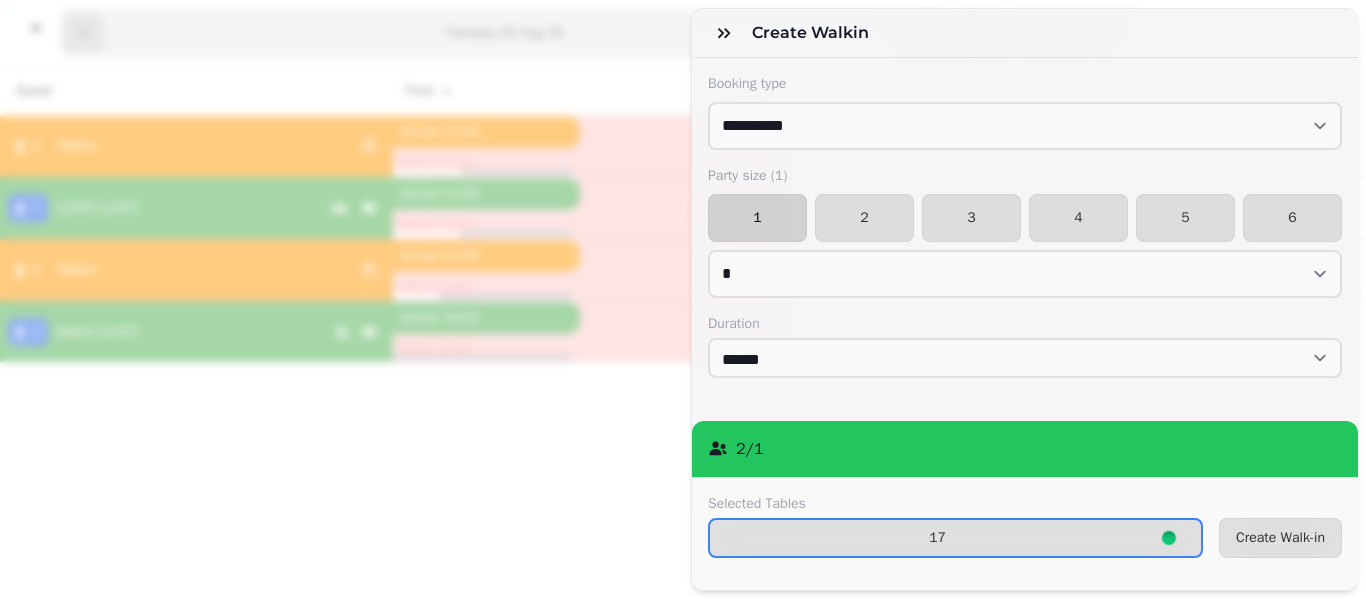 click on "1" at bounding box center (757, 218) 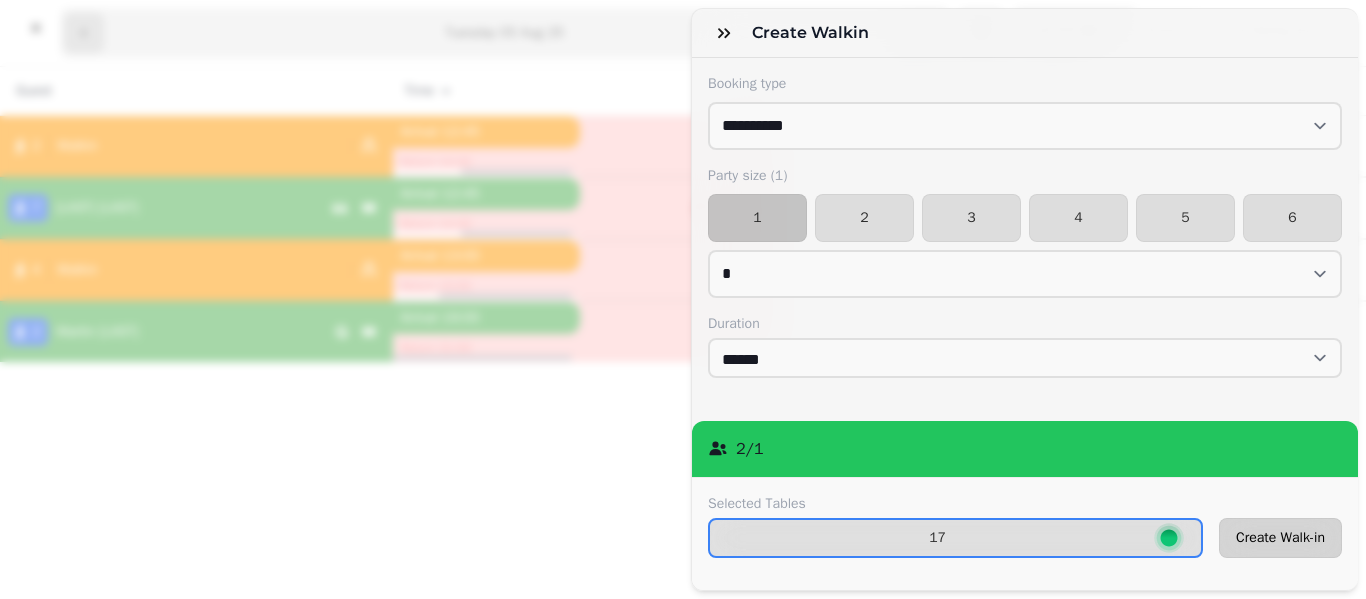 click on "Create Walk-in" at bounding box center (1280, 538) 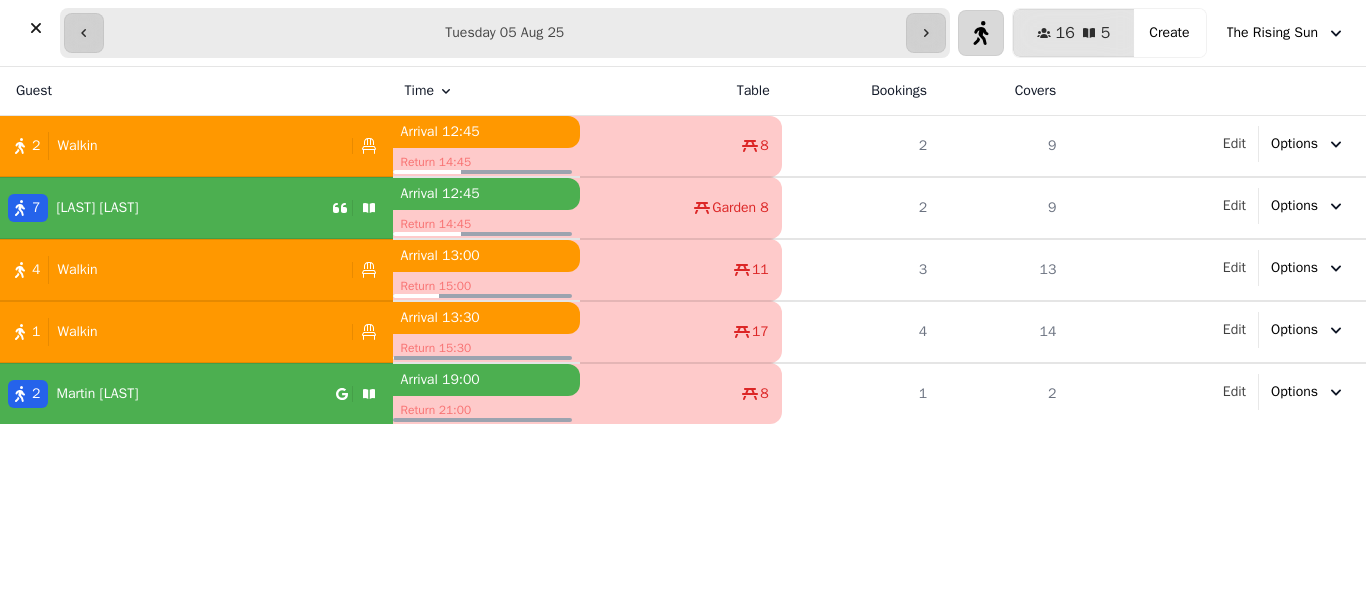 click 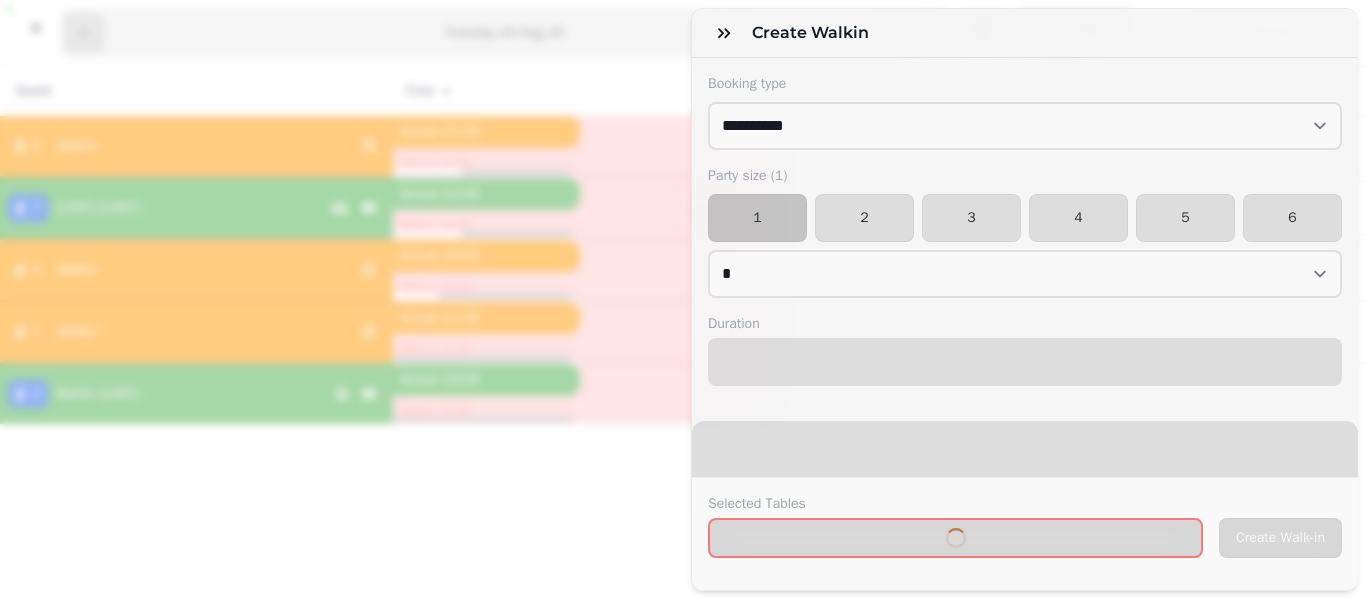 select on "****" 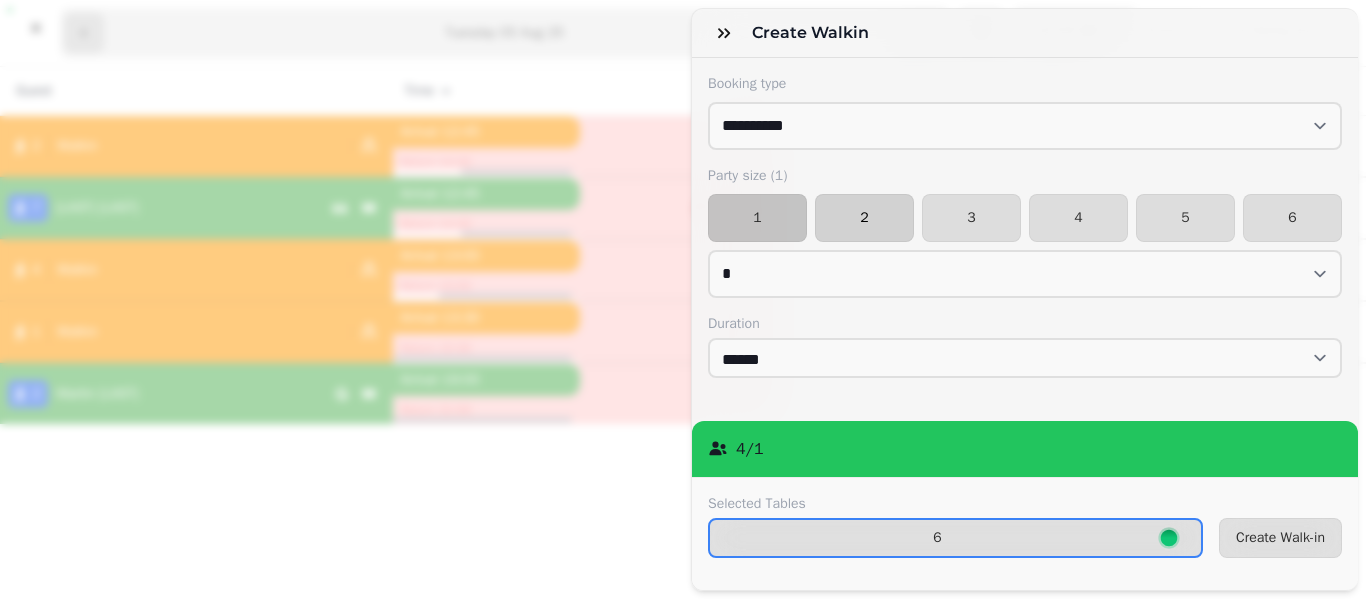 click on "2" at bounding box center [864, 218] 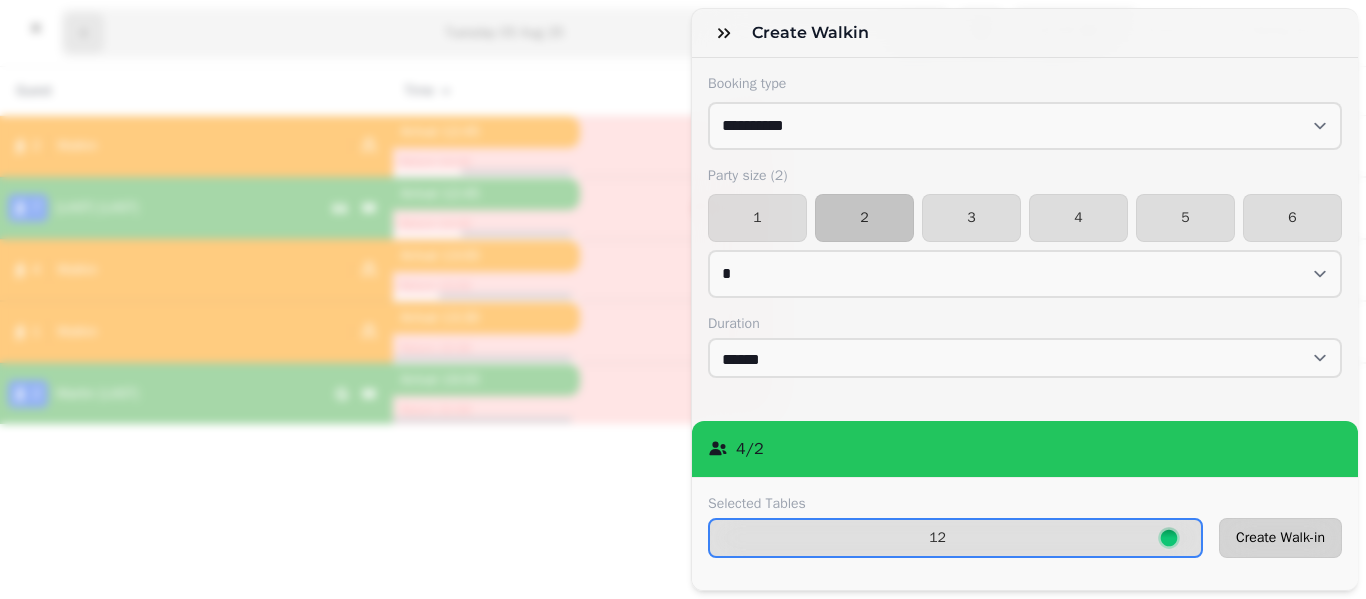click on "Create Walk-in" at bounding box center (1280, 538) 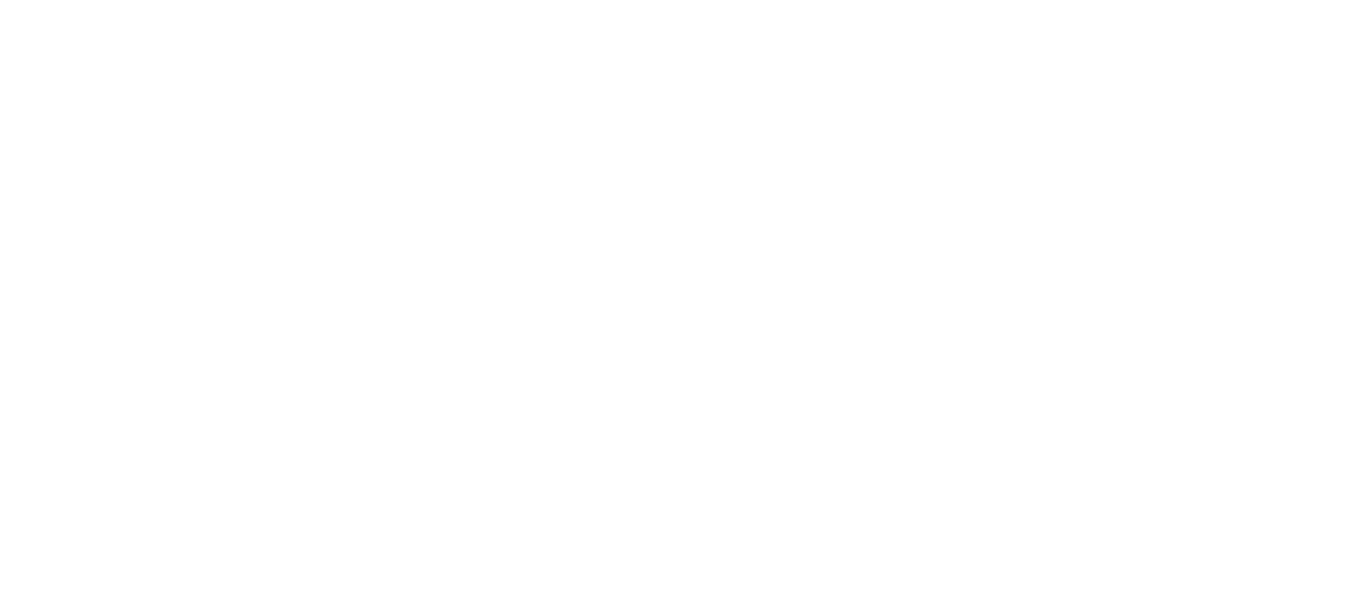 scroll, scrollTop: 0, scrollLeft: 0, axis: both 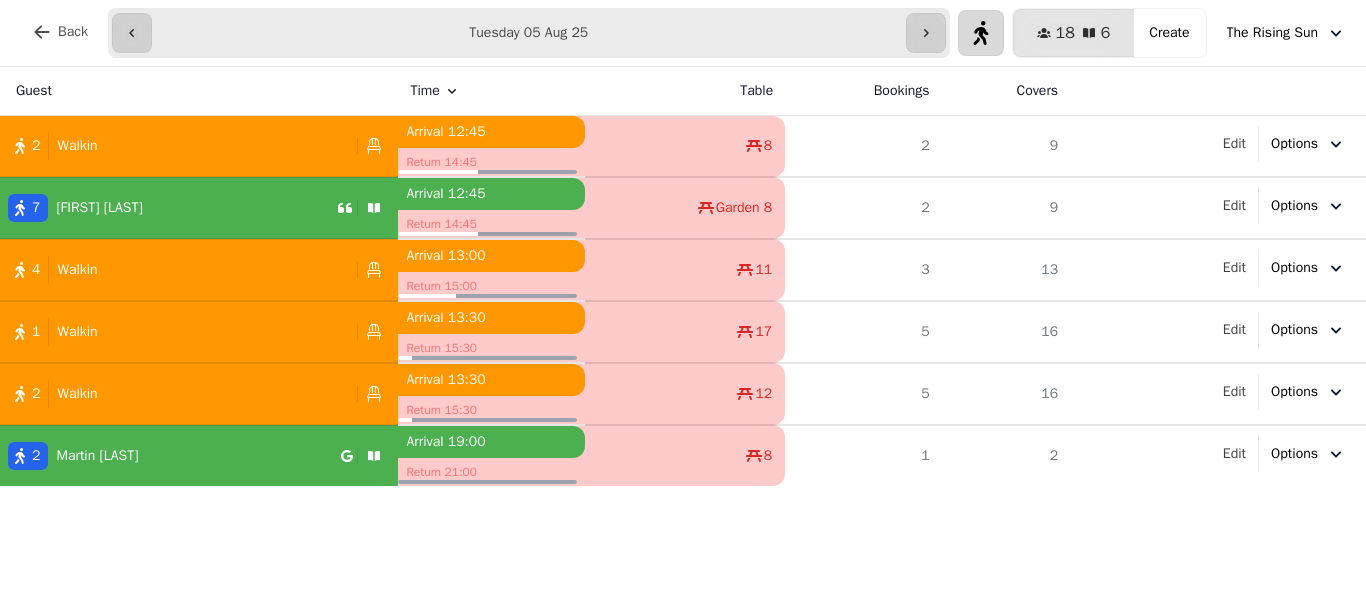 click 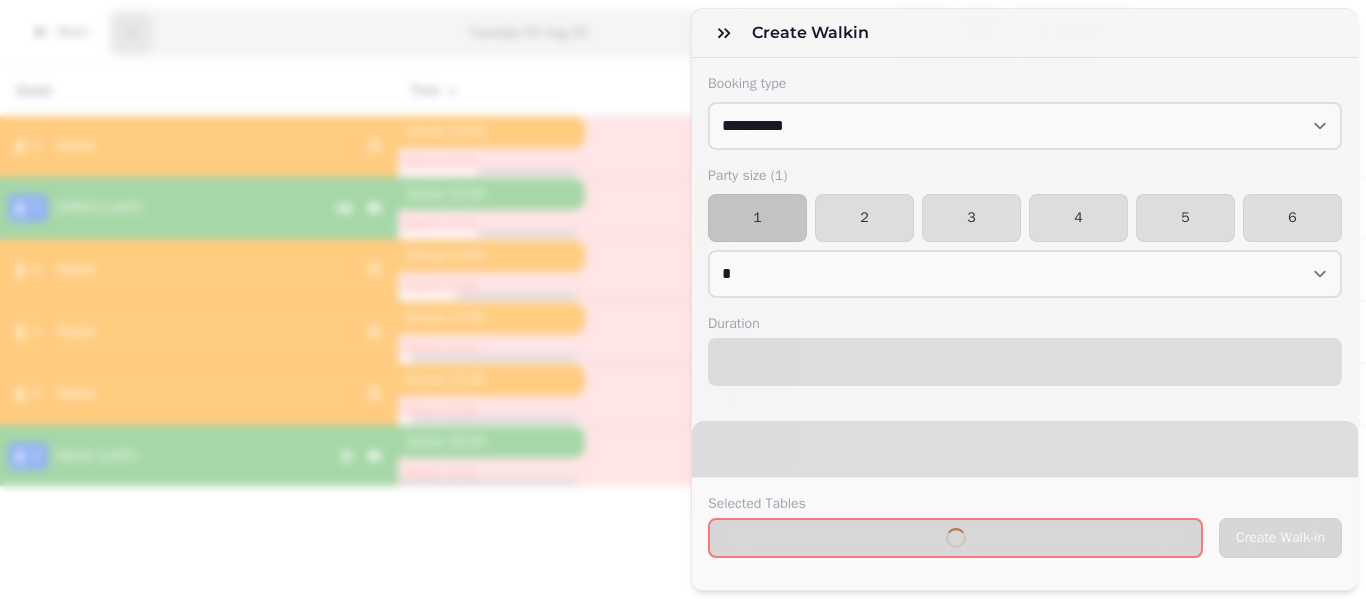 select on "****" 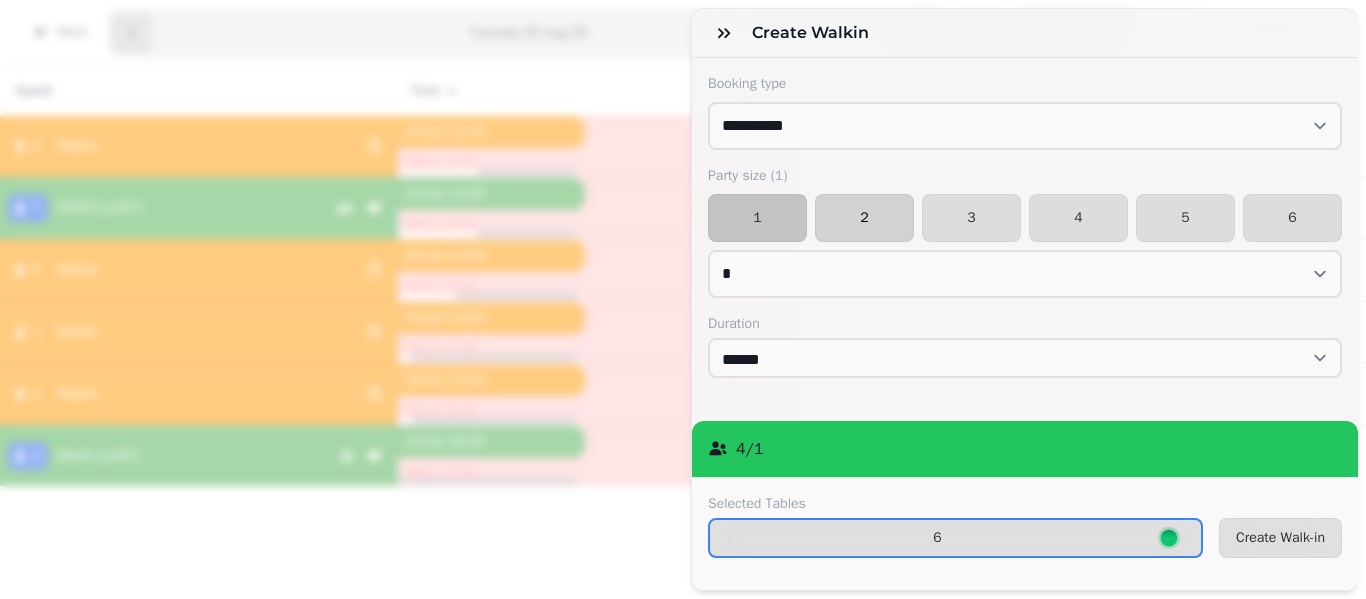 click on "2" at bounding box center (864, 218) 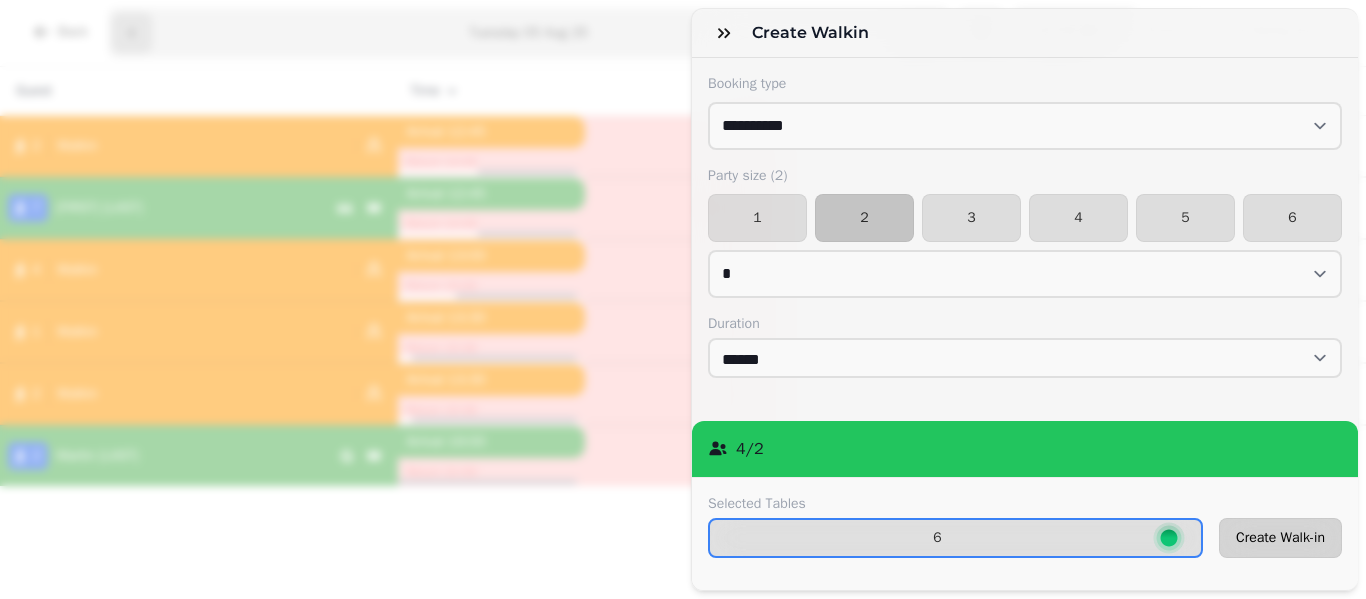 click on "Create Walk-in" at bounding box center [1280, 538] 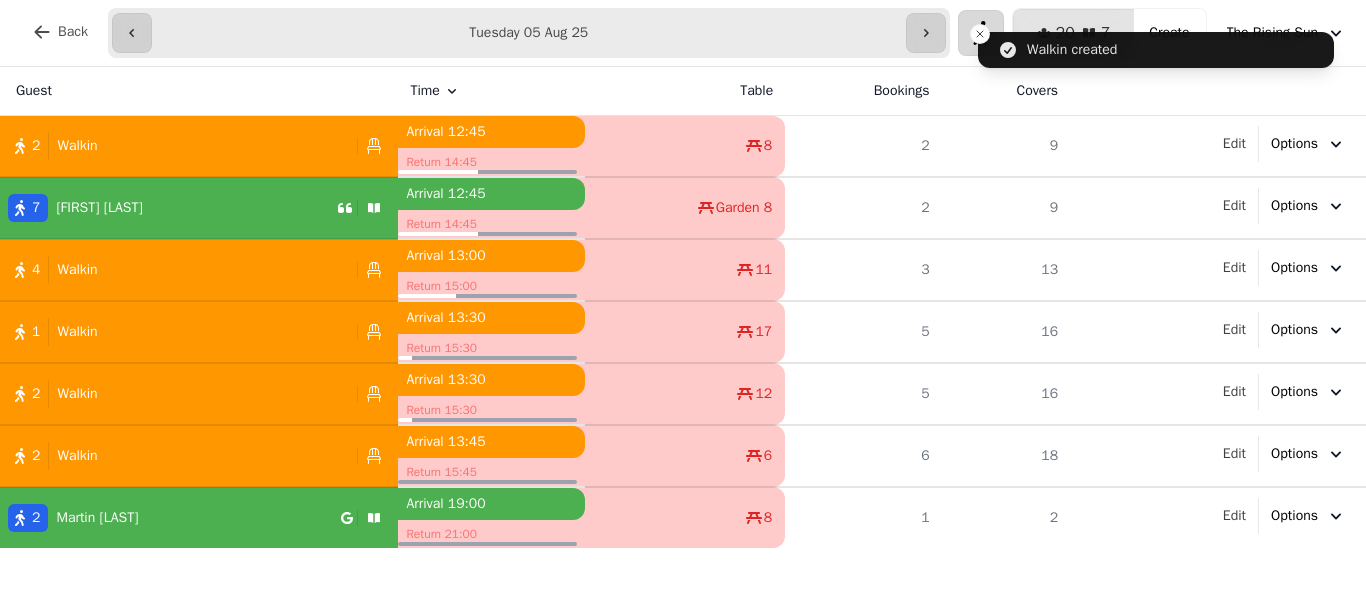 click at bounding box center [981, 33] 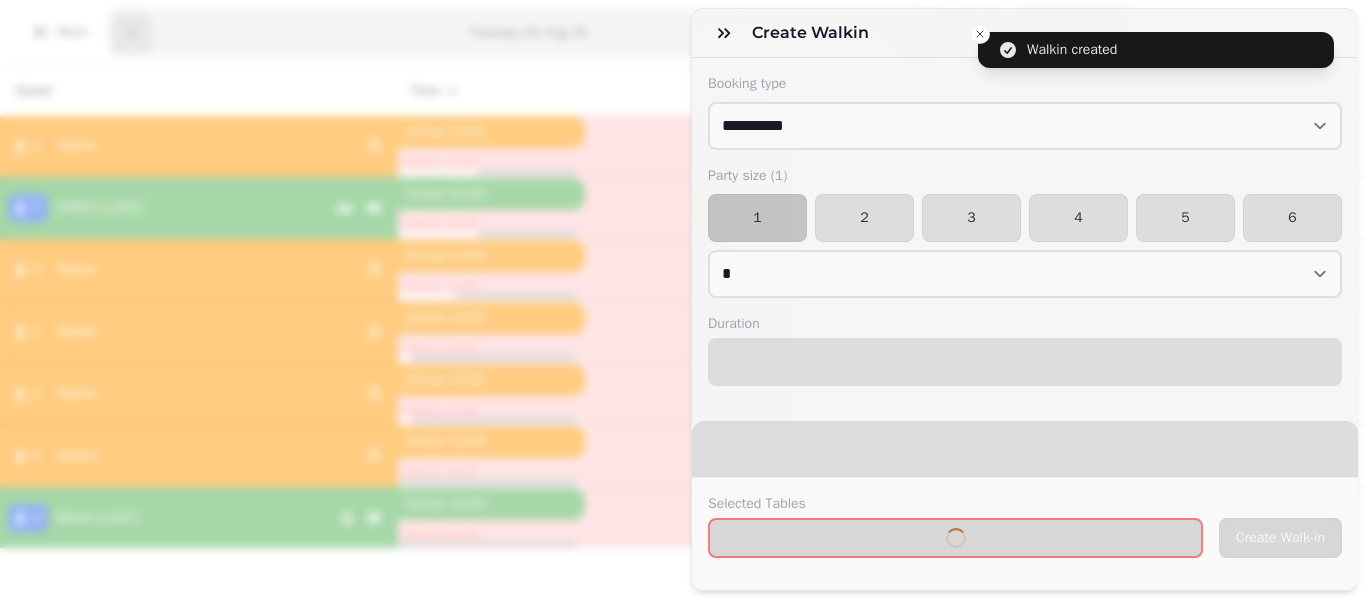 select on "****" 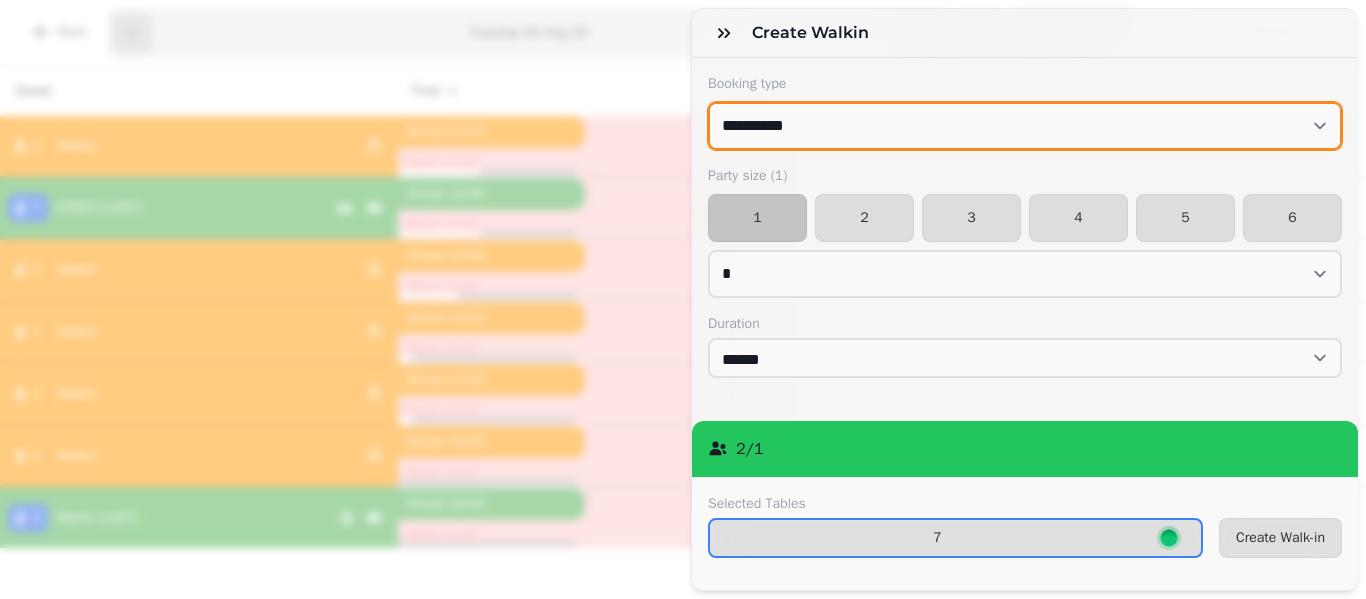 click on "**********" at bounding box center (1025, 126) 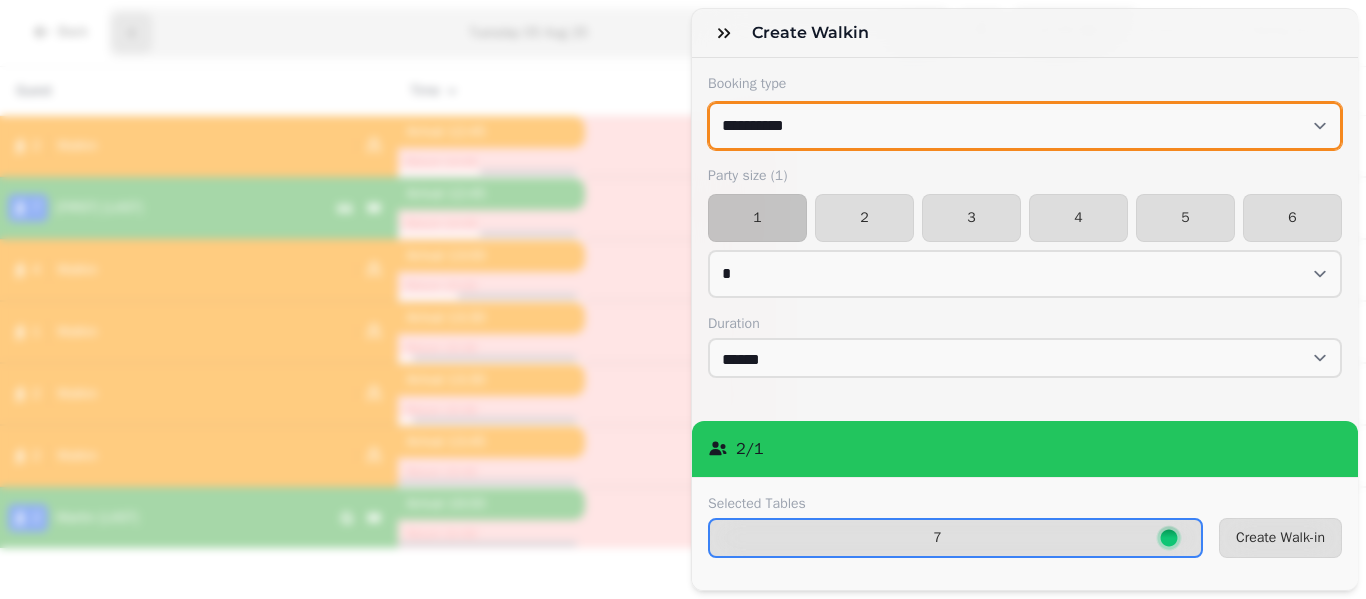select on "**********" 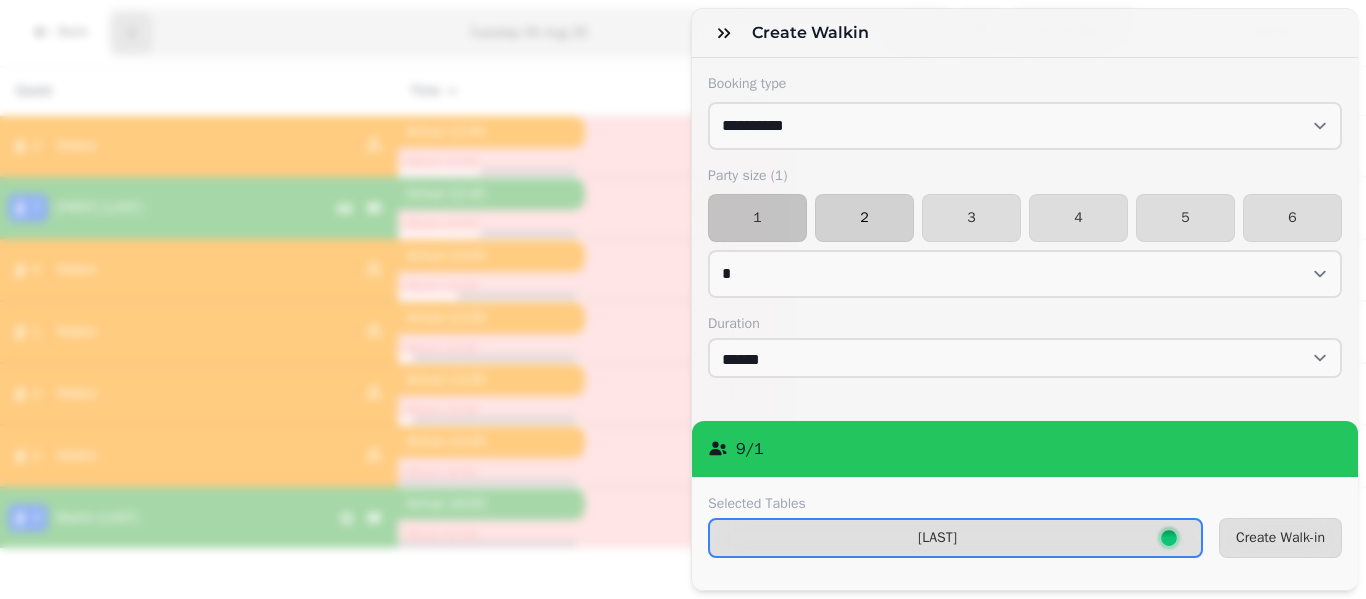 click on "2" at bounding box center [864, 218] 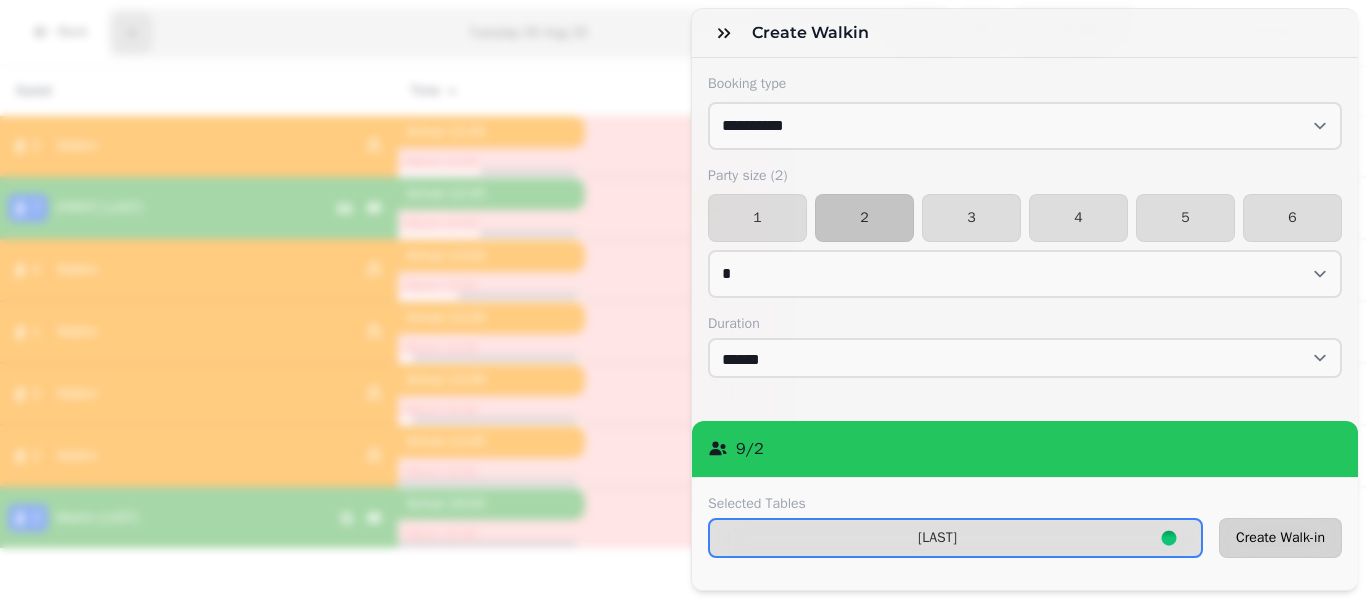 click on "Create Walk-in" at bounding box center (1280, 538) 